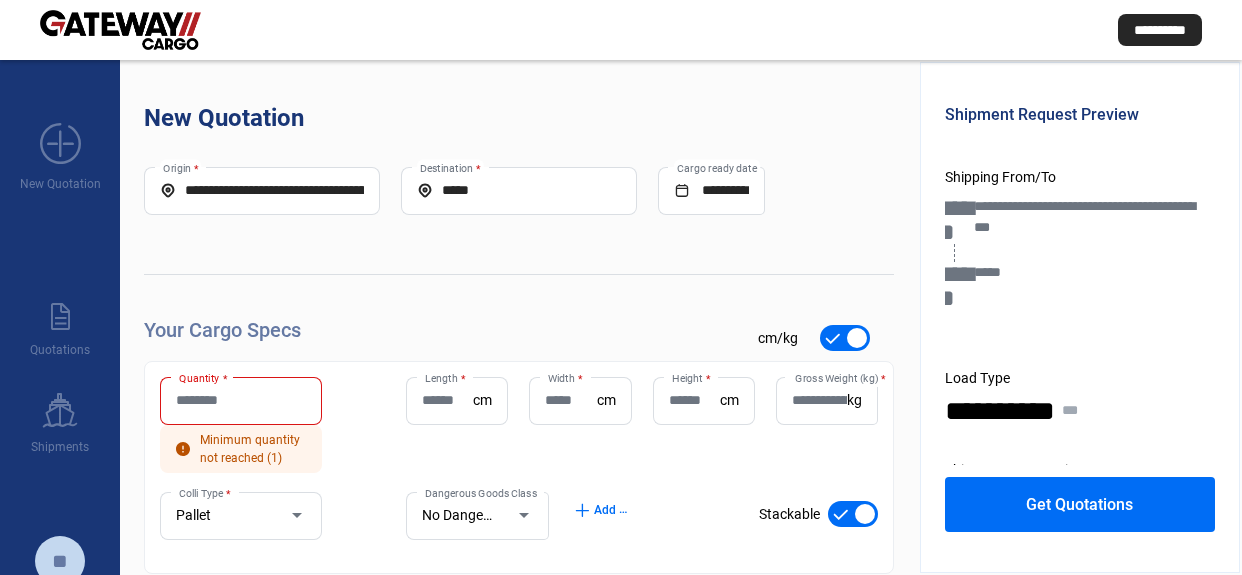 scroll, scrollTop: 0, scrollLeft: 0, axis: both 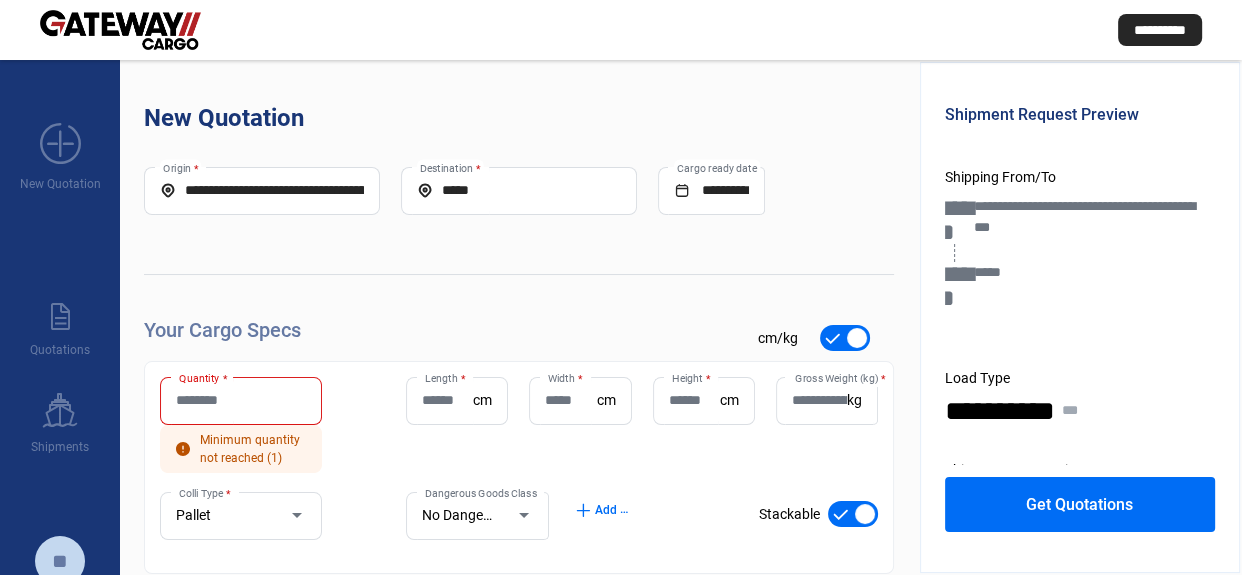 click on "add_new" at bounding box center [60, 144] 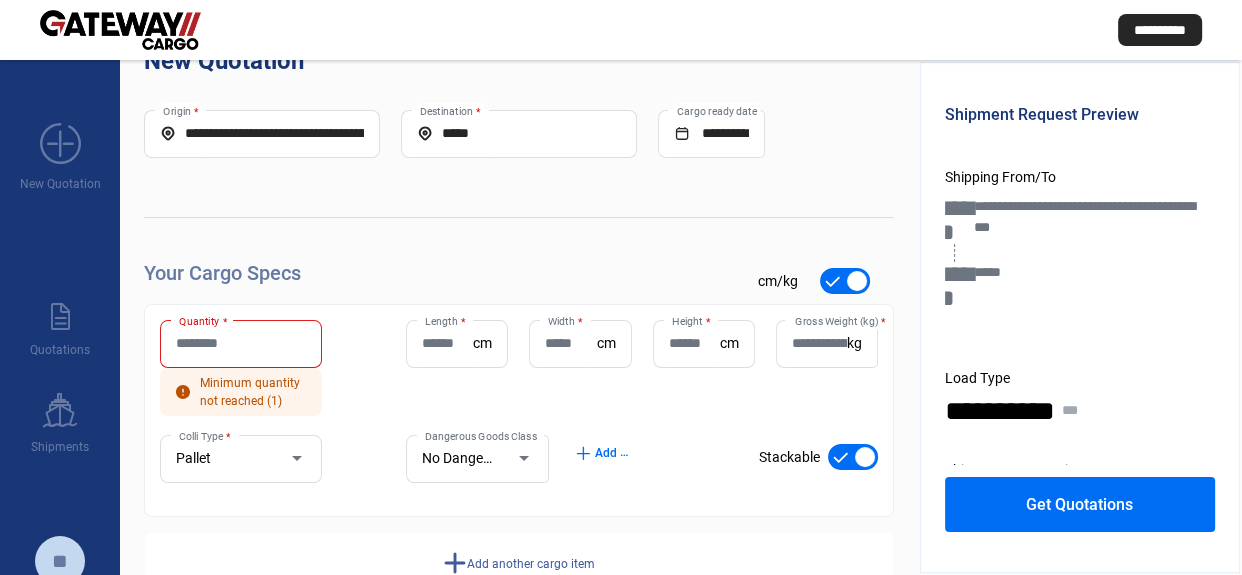 scroll, scrollTop: 115, scrollLeft: 0, axis: vertical 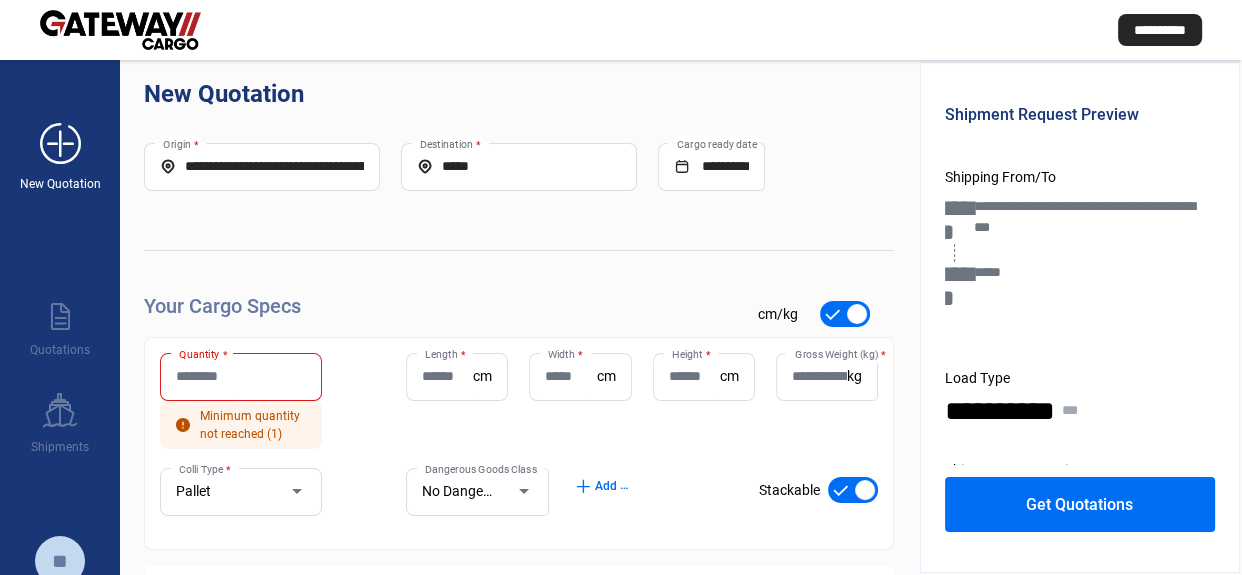 click on "add_new  New Quotation" at bounding box center [60, 146] 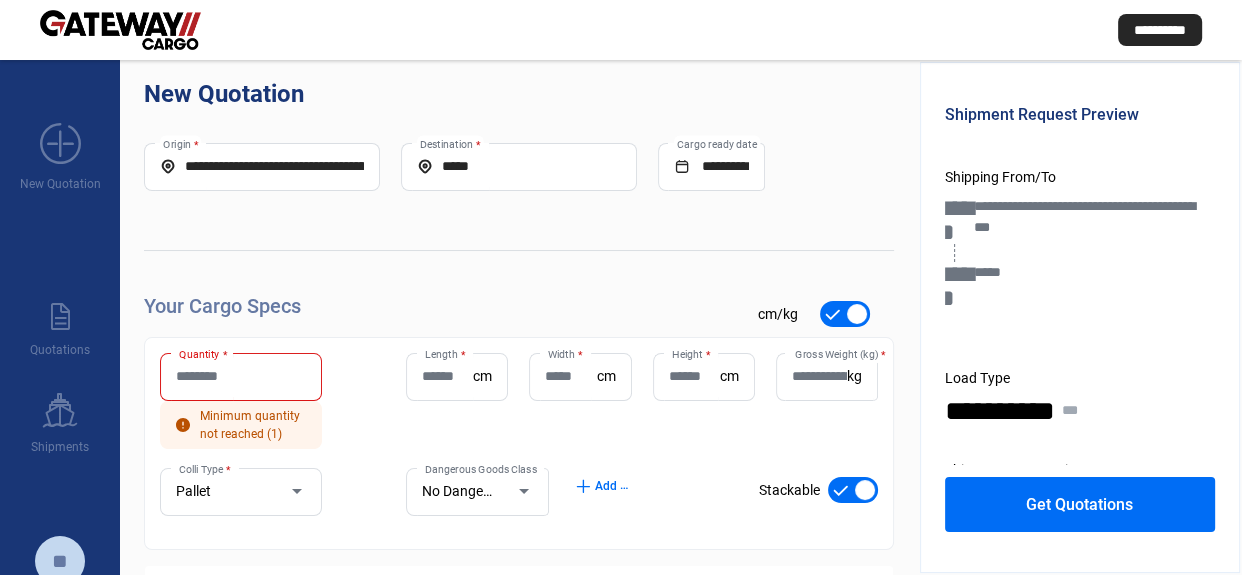 click on "New Quotation" 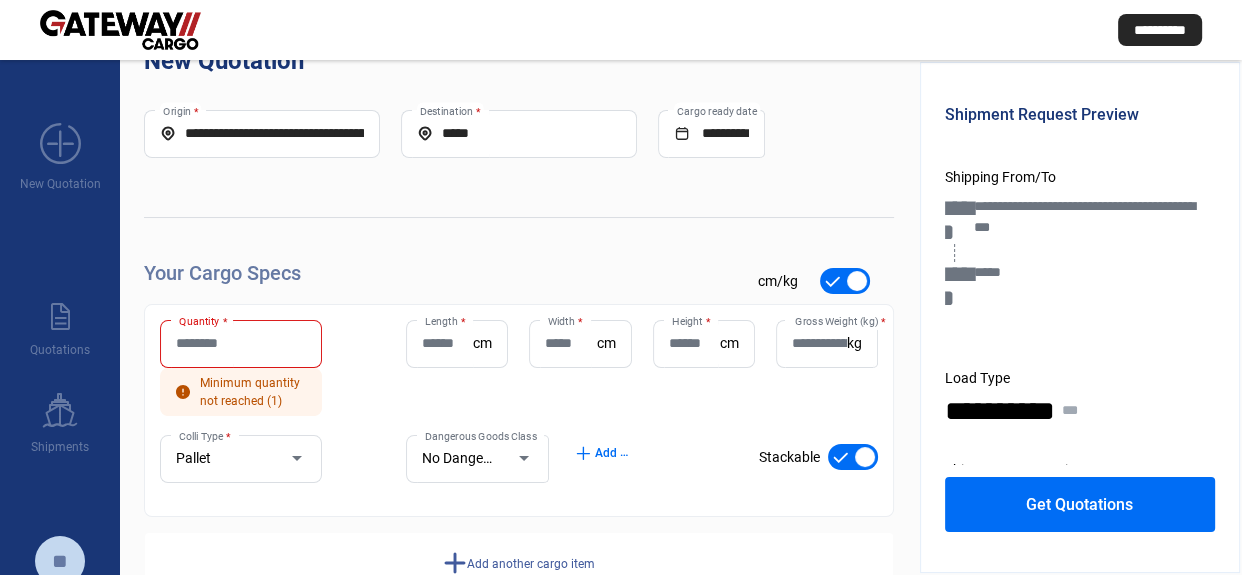 scroll, scrollTop: 115, scrollLeft: 0, axis: vertical 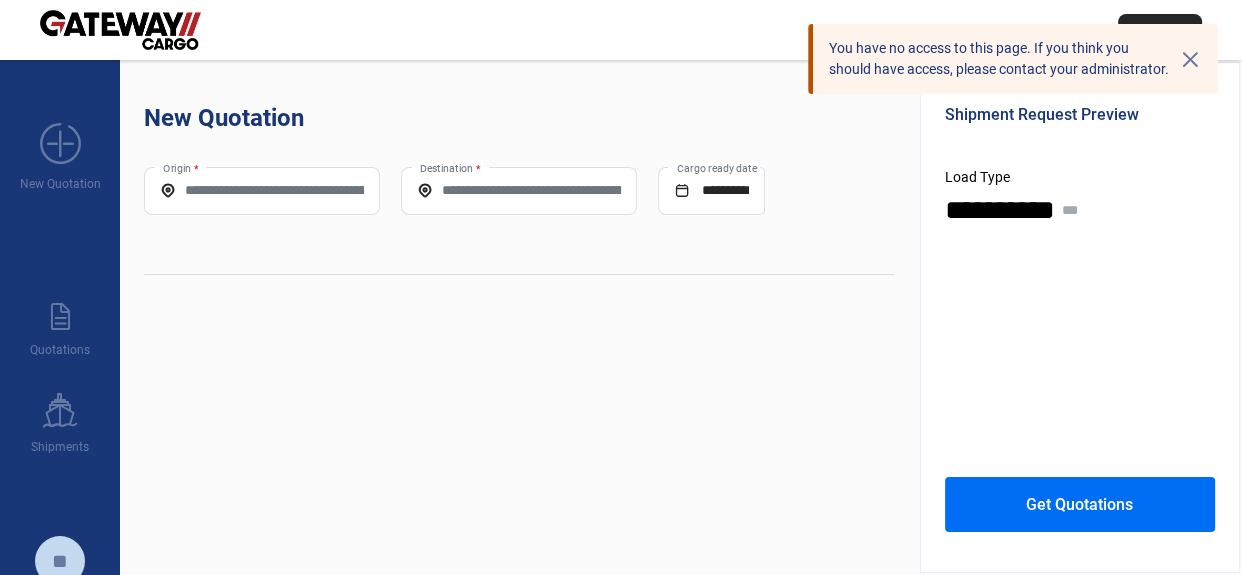 click on "Origin *" 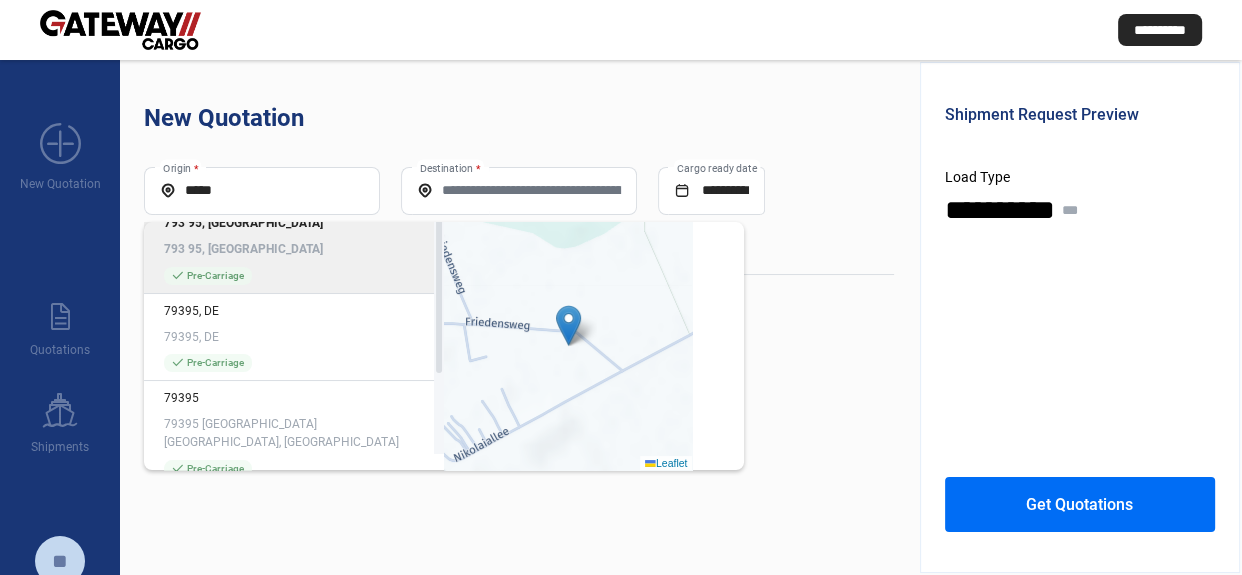 scroll, scrollTop: 0, scrollLeft: 0, axis: both 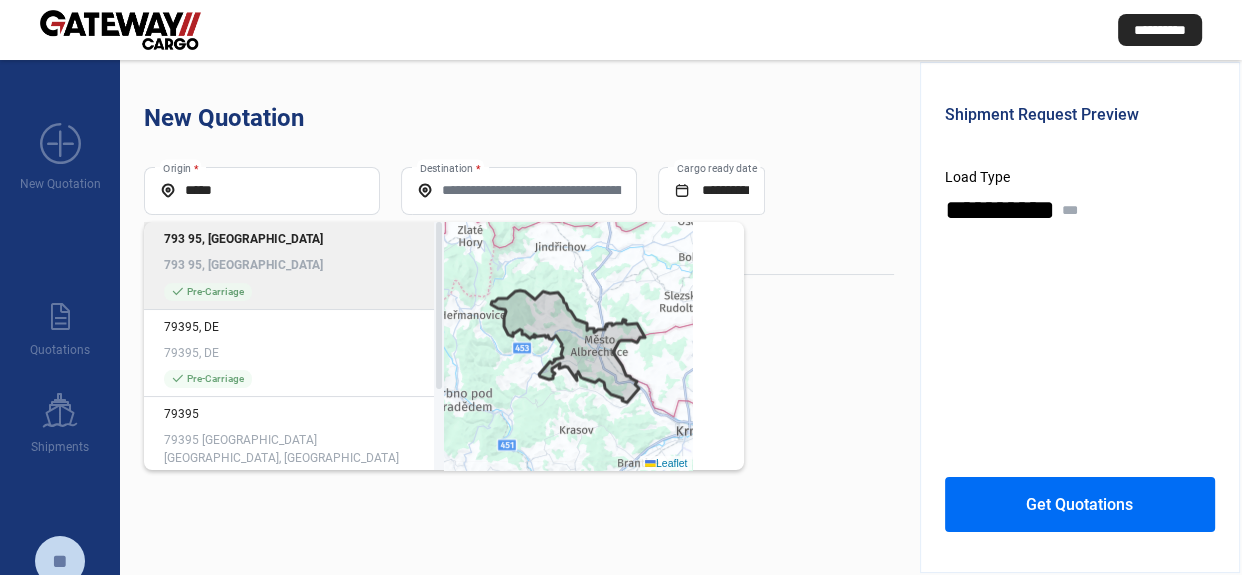 click on "*****" at bounding box center (262, 190) 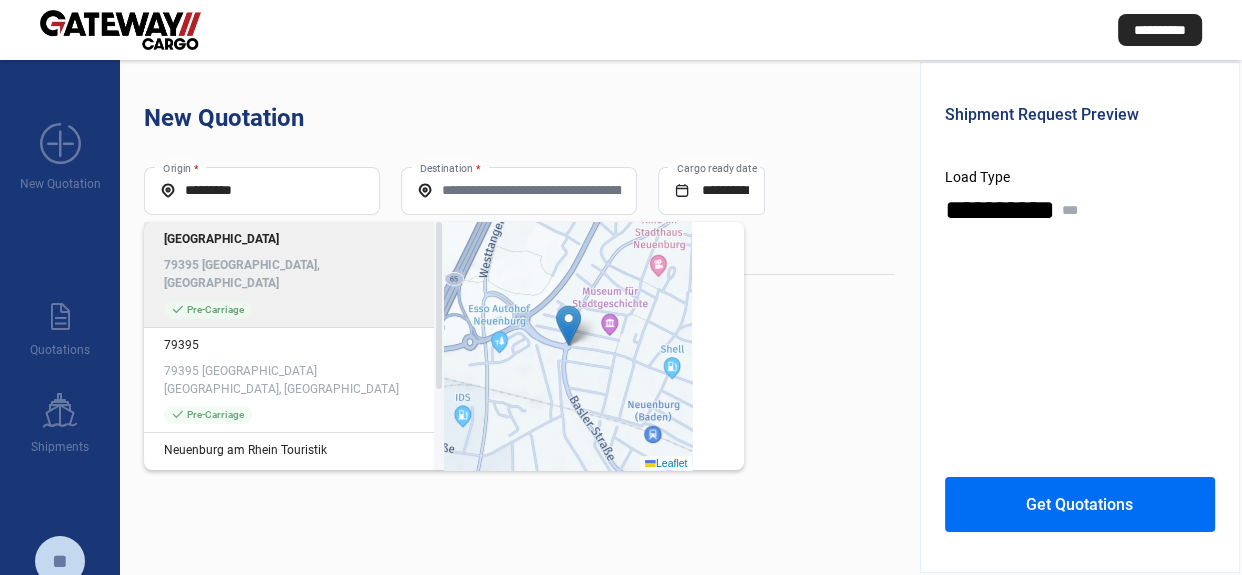 click on "*********" at bounding box center (262, 190) 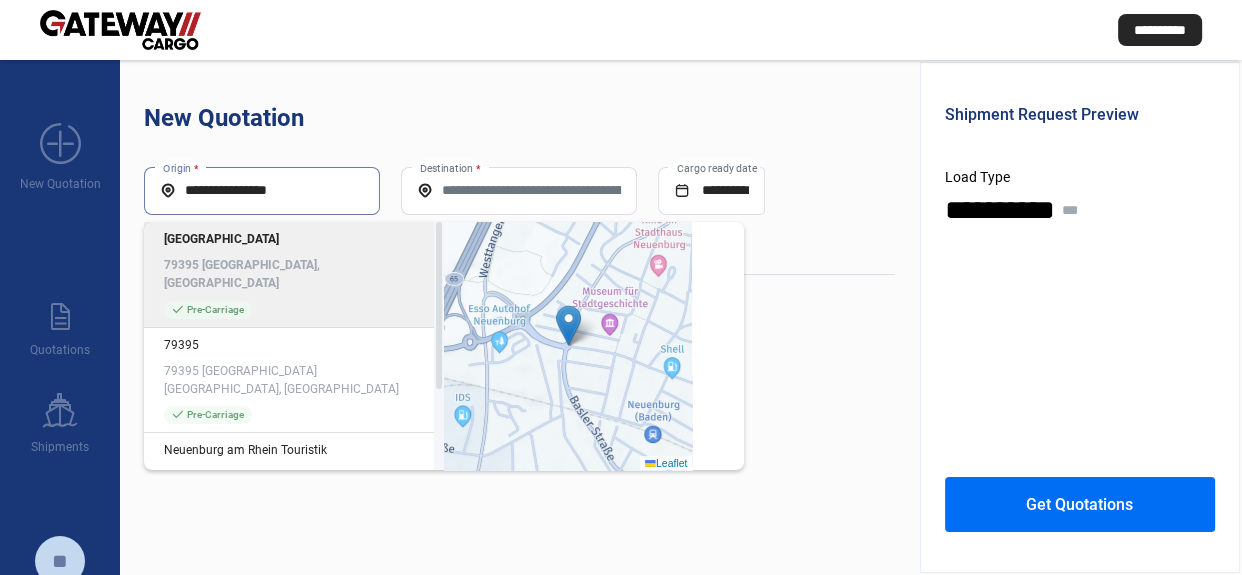 scroll, scrollTop: 0, scrollLeft: 0, axis: both 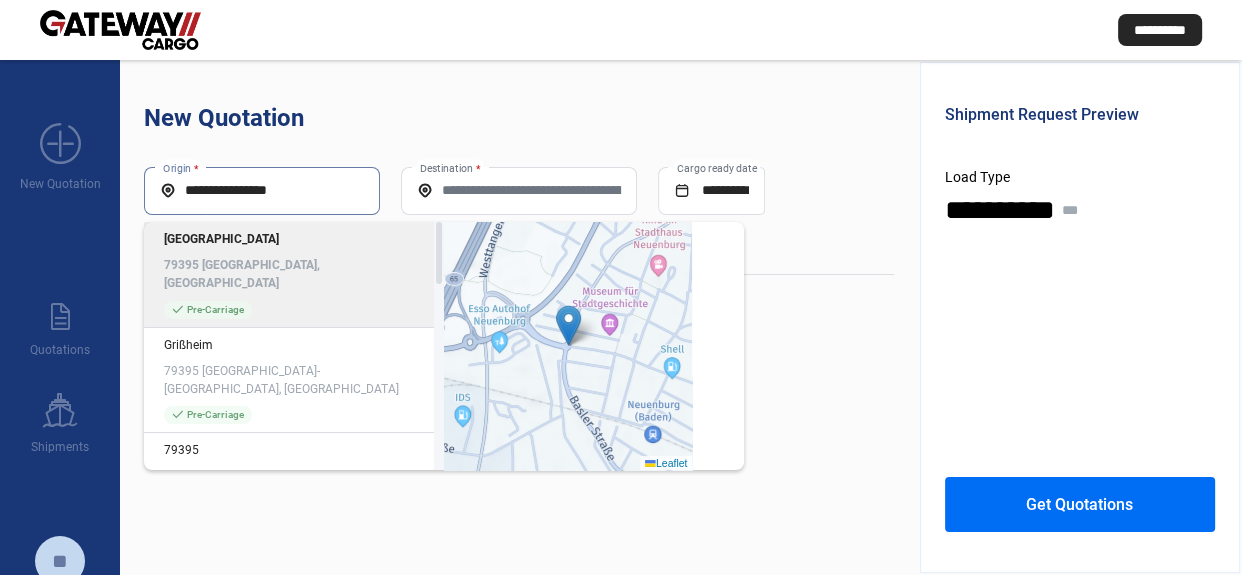 click on "Neuenburg 79395 Neuenburg, Germany check_mark  Pre-Carriage" 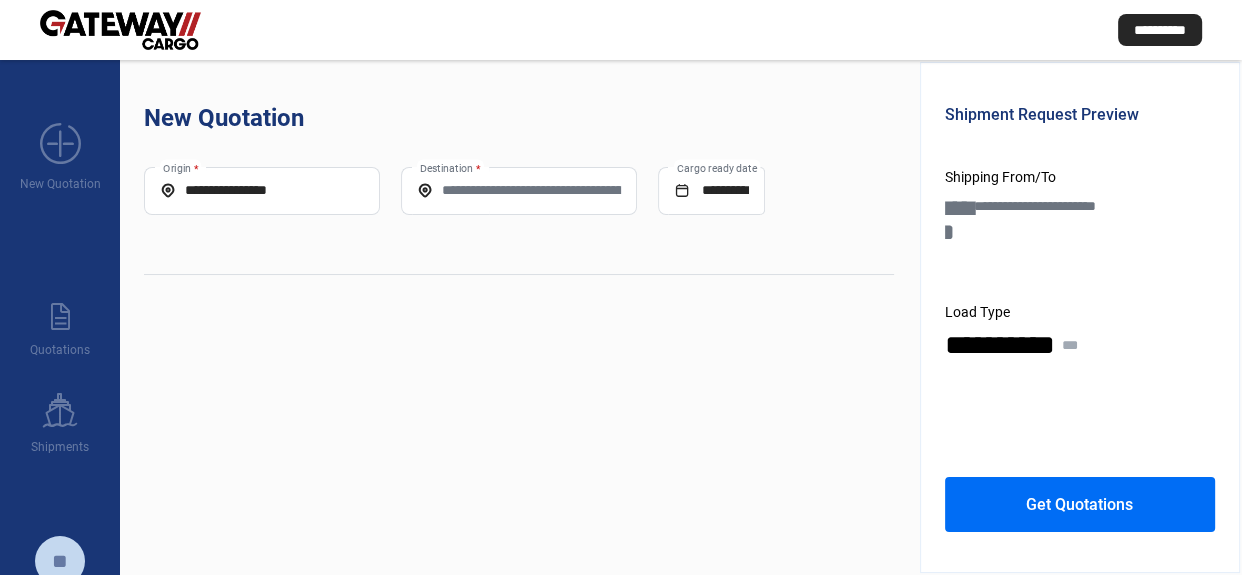 type on "**********" 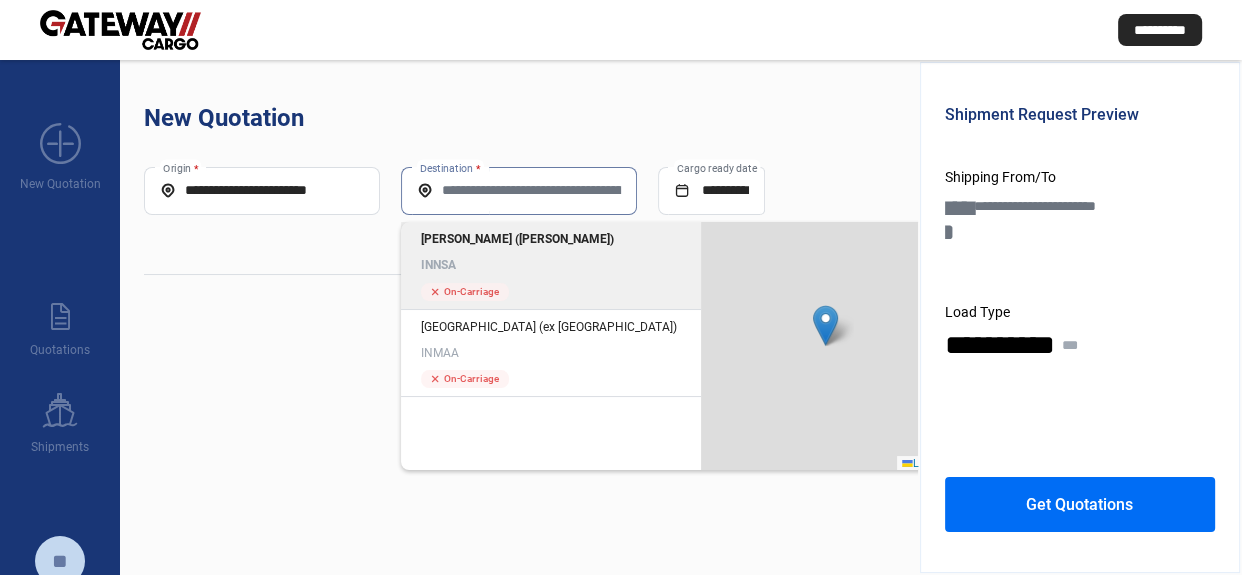 click on "Destination *" at bounding box center [519, 190] 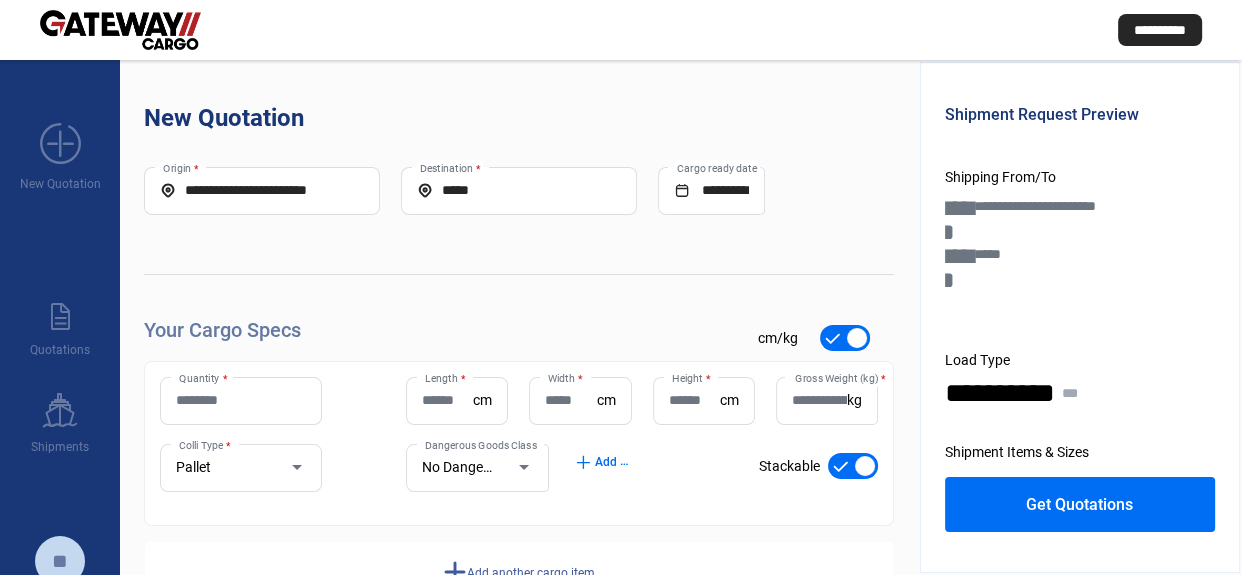 click on "Quantity *" at bounding box center (241, 400) 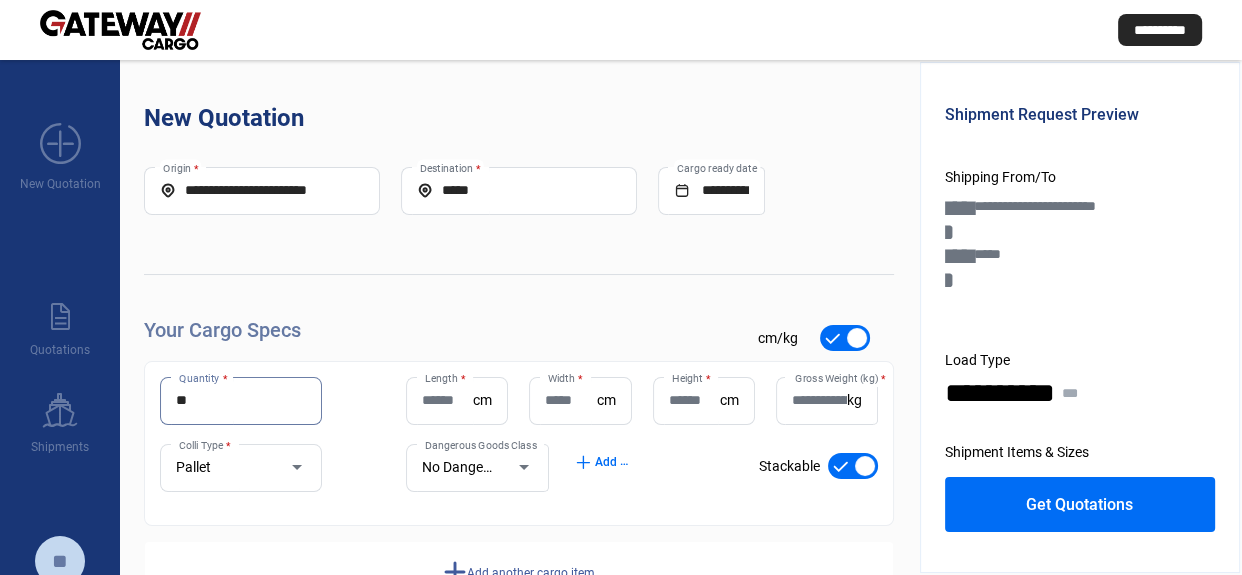 type on "**" 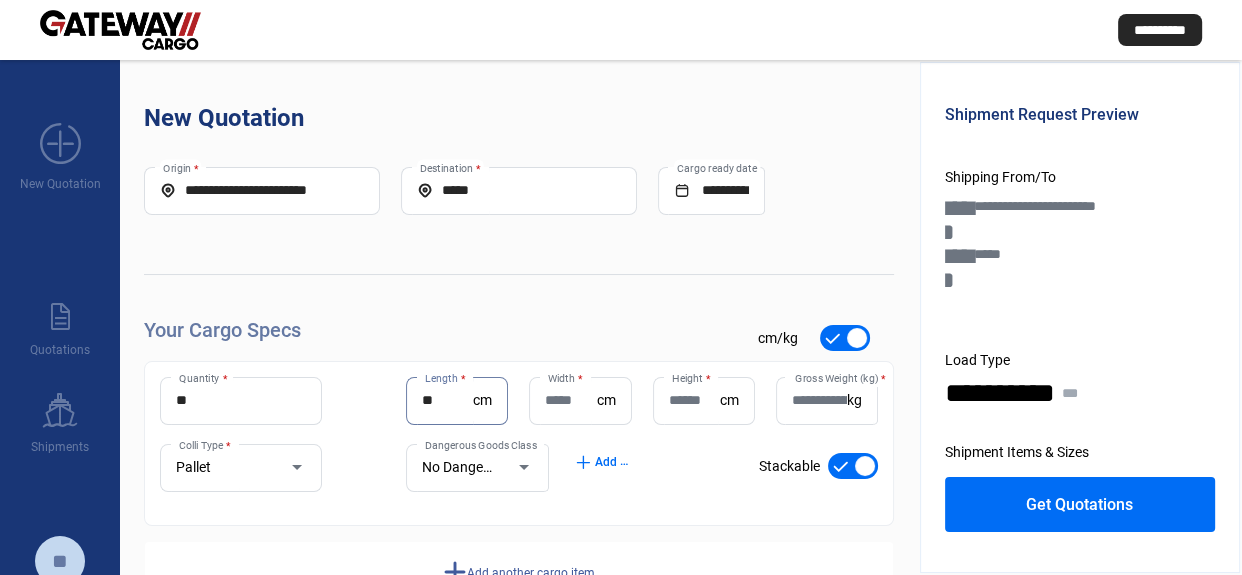 type on "**" 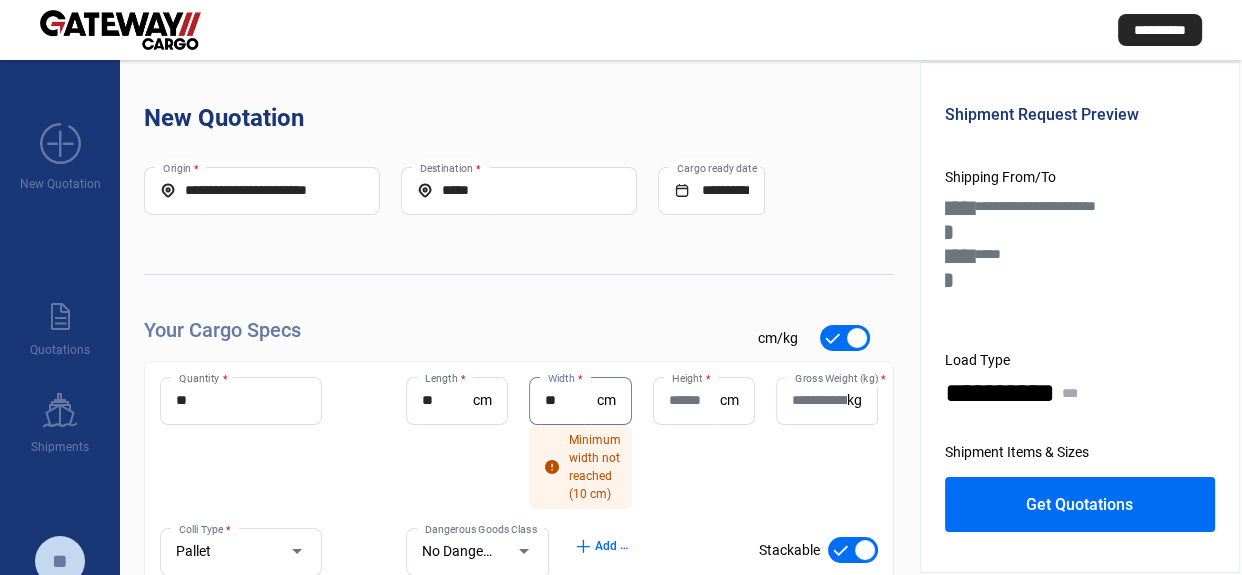 type on "**" 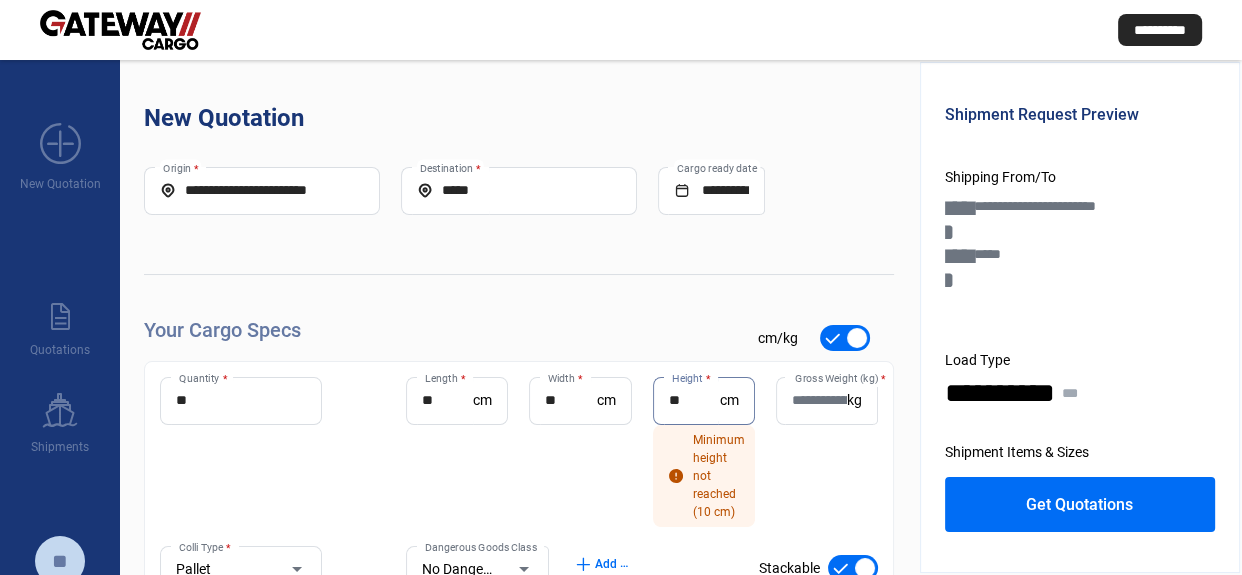 type on "**" 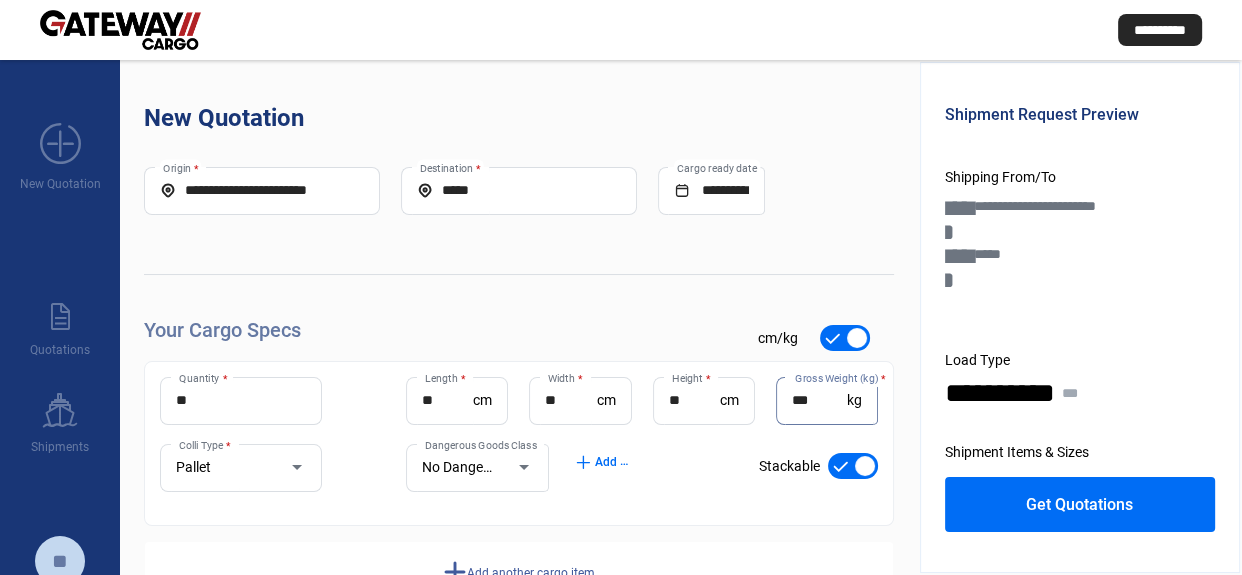type on "***" 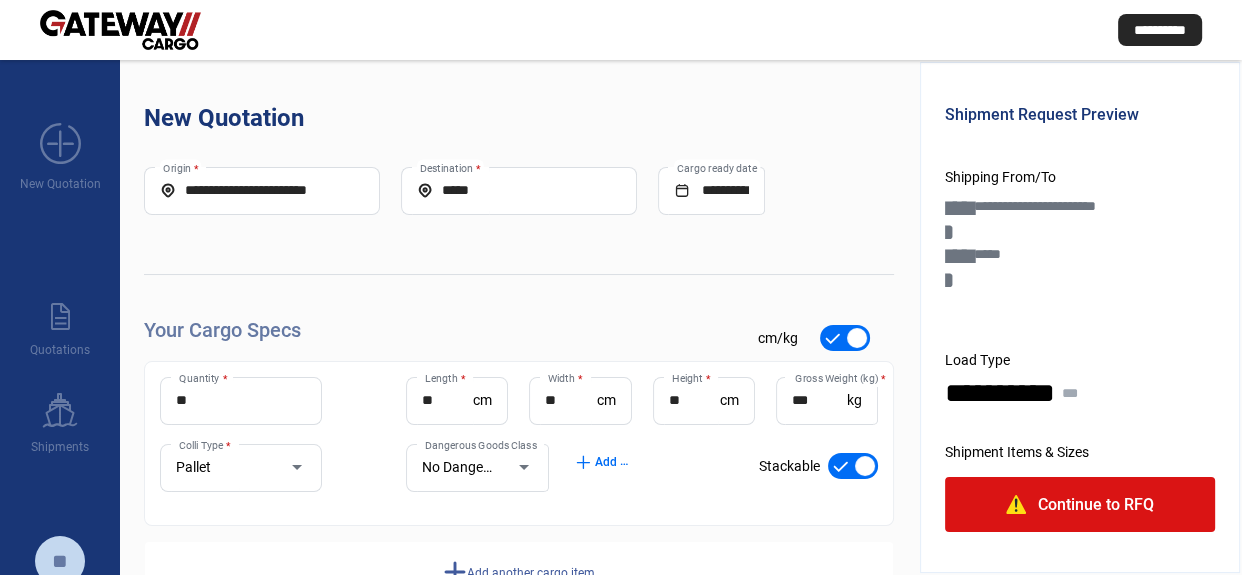 click on "Continue to RFQ" 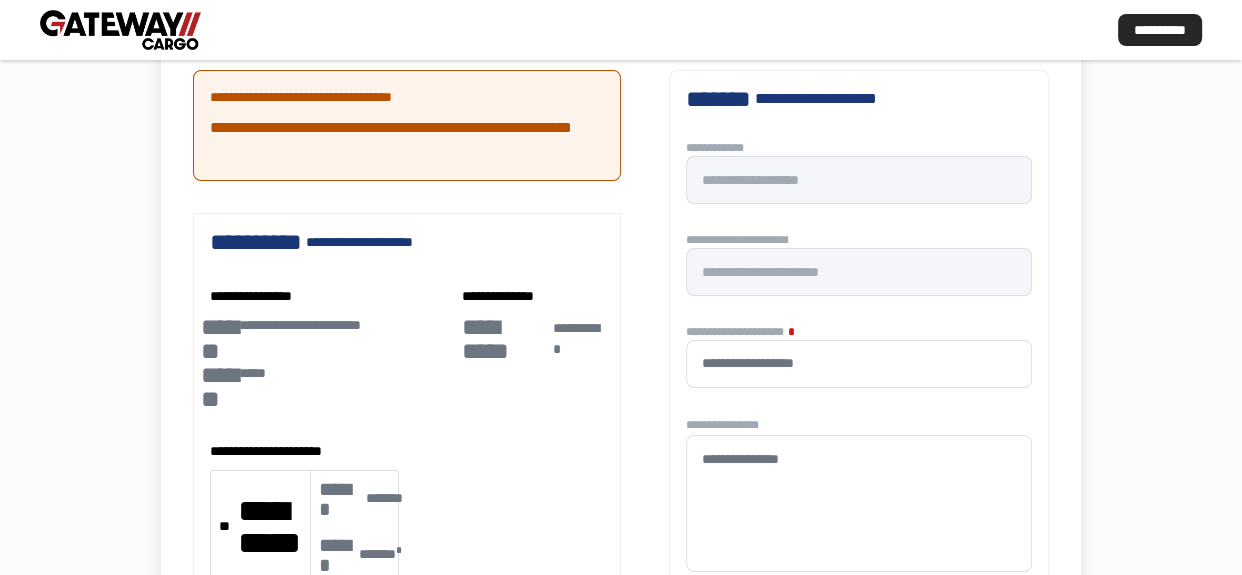scroll, scrollTop: 272, scrollLeft: 0, axis: vertical 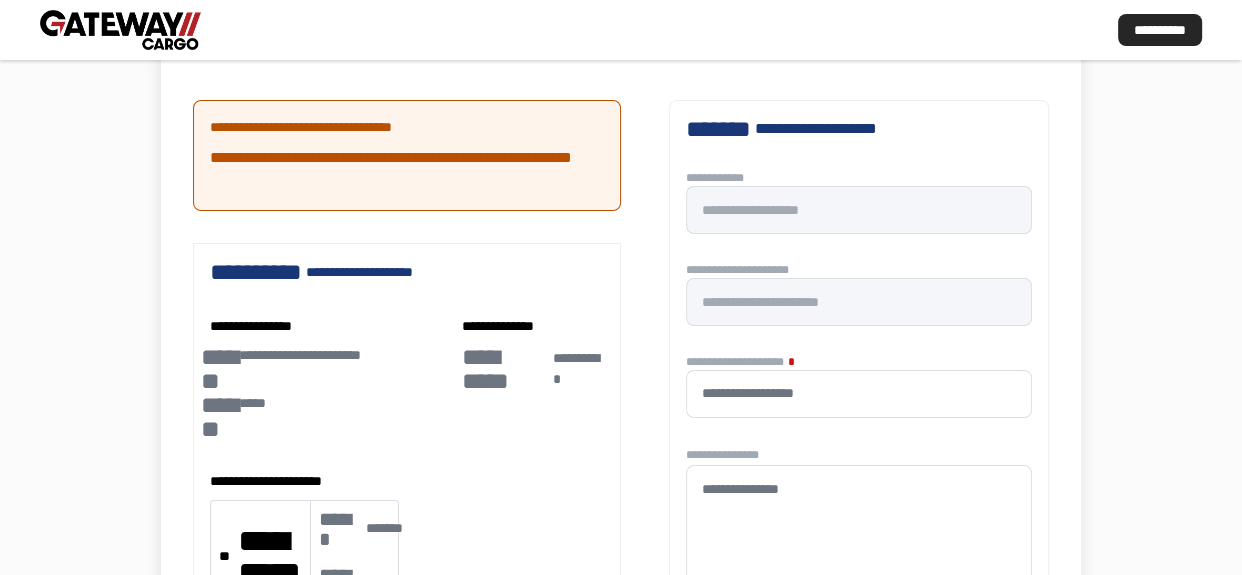 type 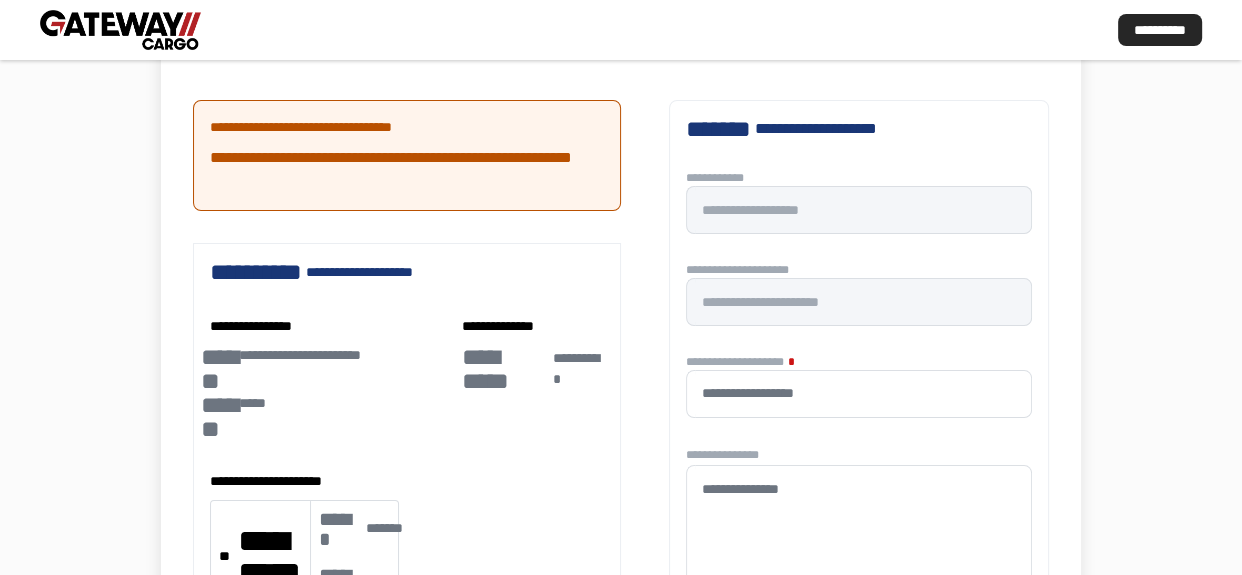 click on "**********" at bounding box center [859, 129] 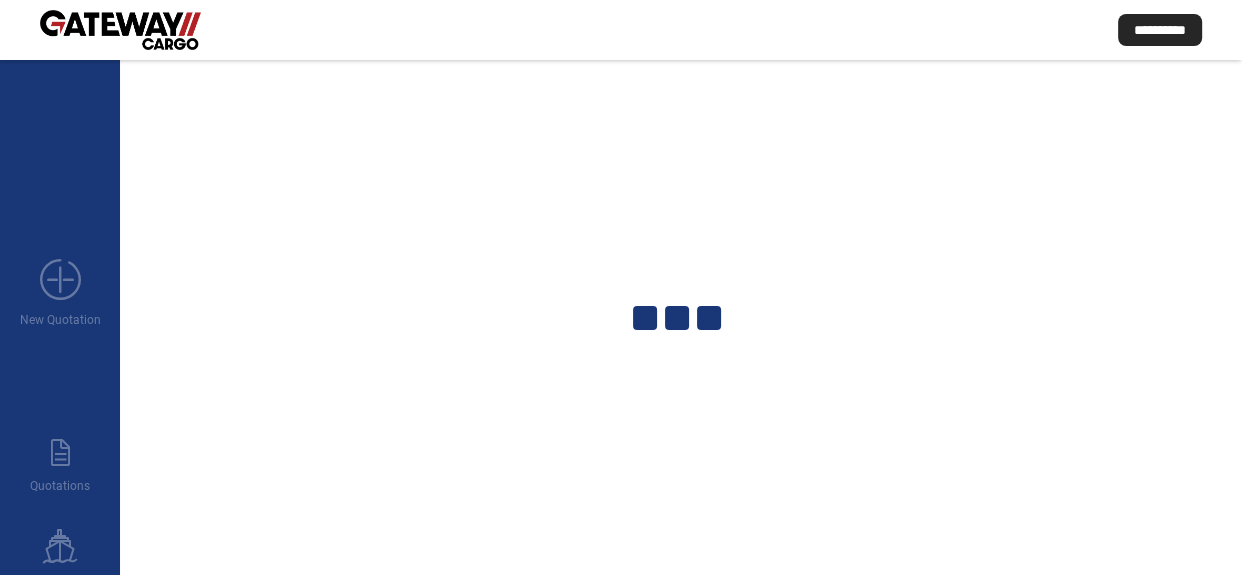click on "add_new  New Quotation paper_text  Quotations ship  Shipments ** sign_out  question" at bounding box center (60, 564) 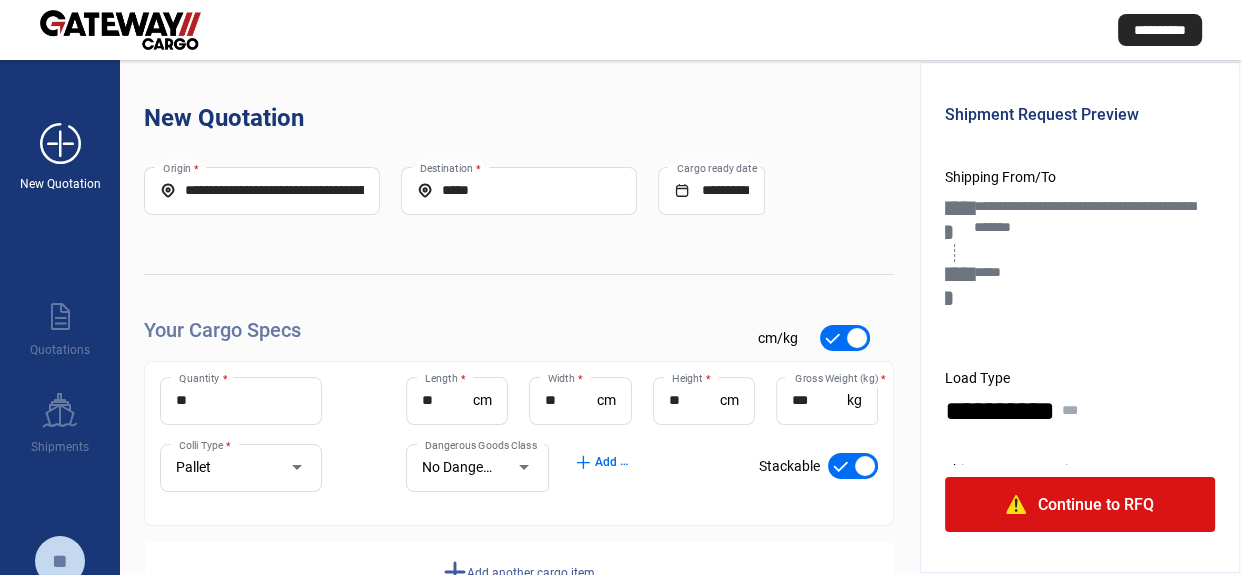 click on "add_new" at bounding box center (60, 144) 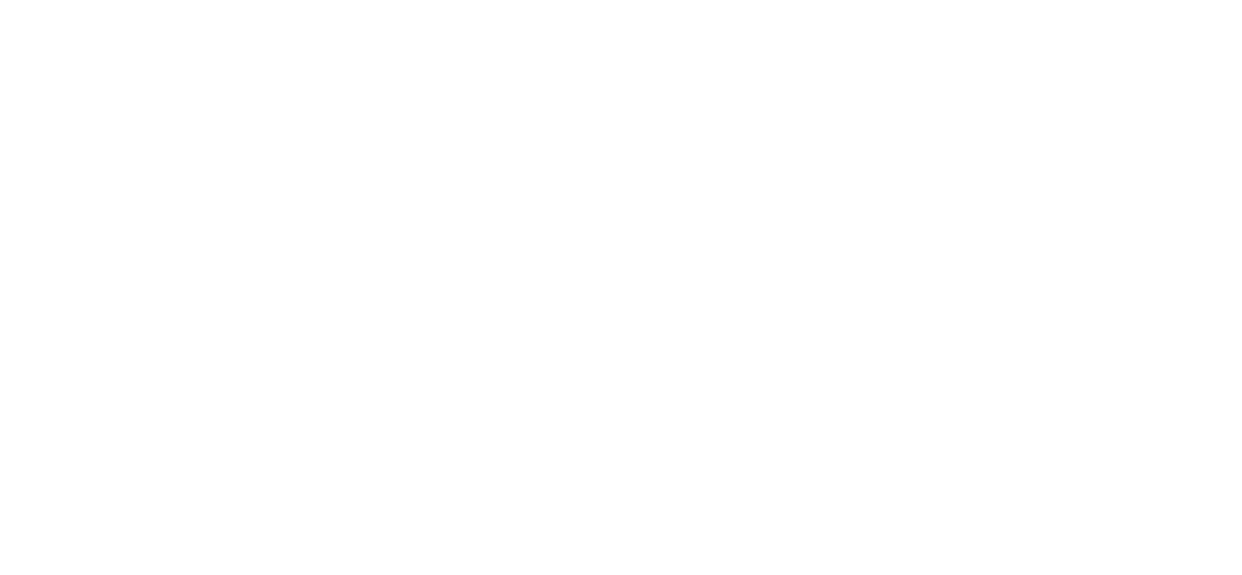 scroll, scrollTop: 0, scrollLeft: 0, axis: both 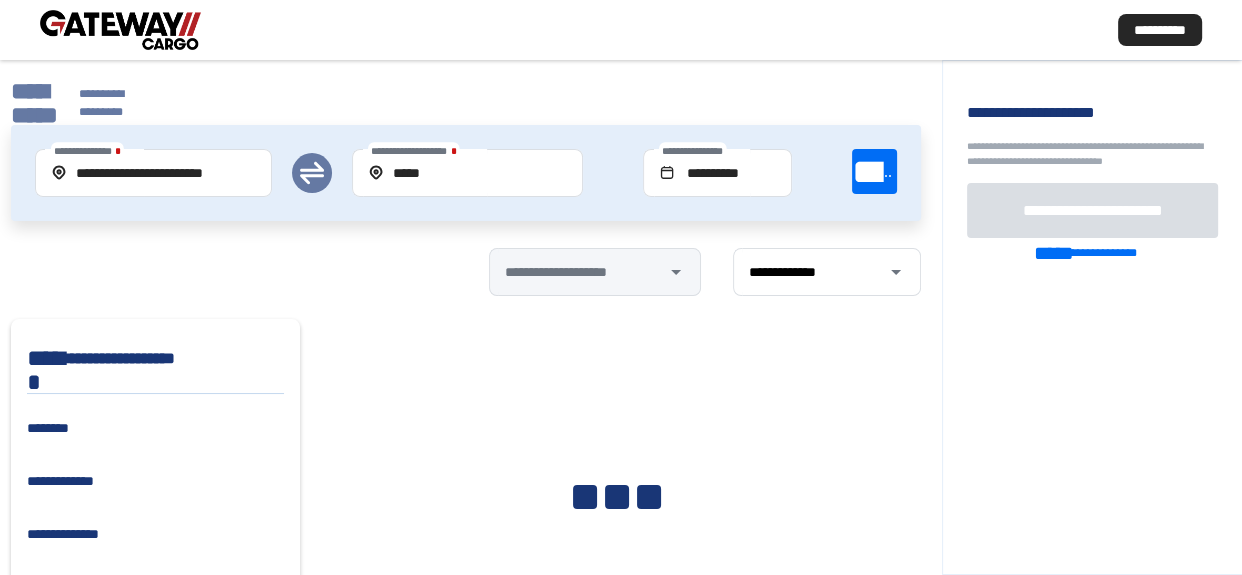 click on "**********" 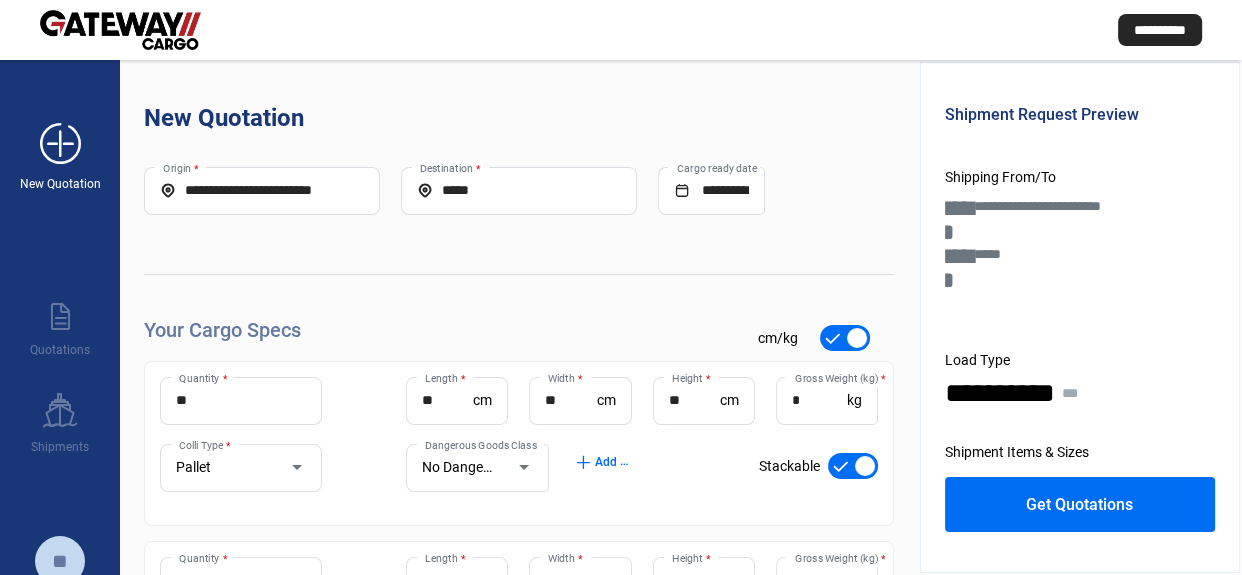 click on "add_new  New Quotation" at bounding box center [60, 146] 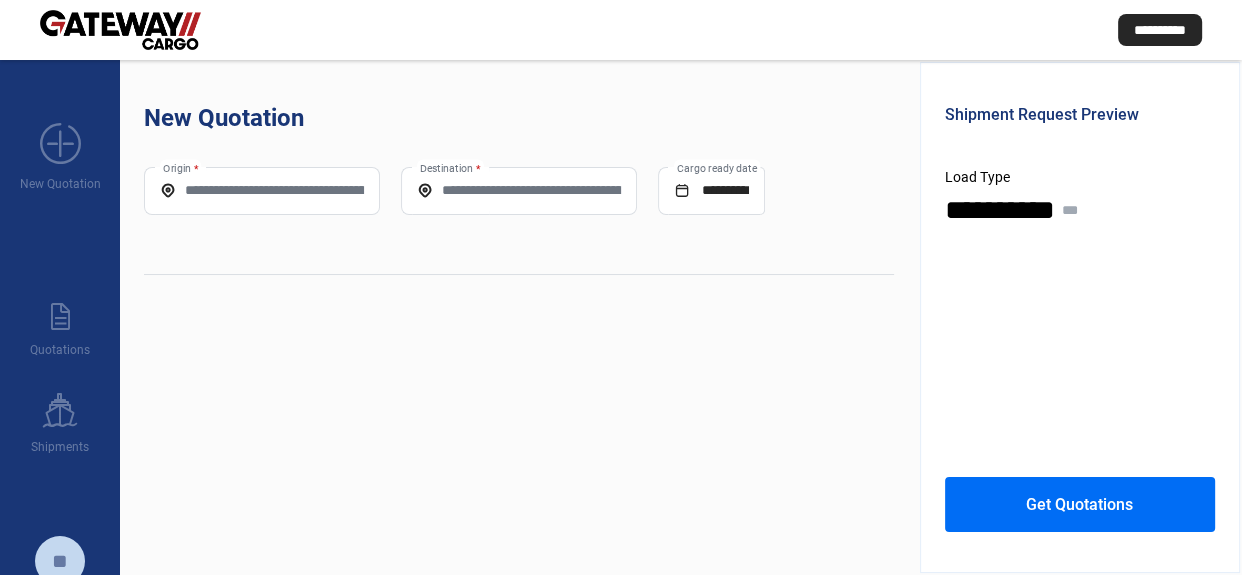 click on "Origin *" 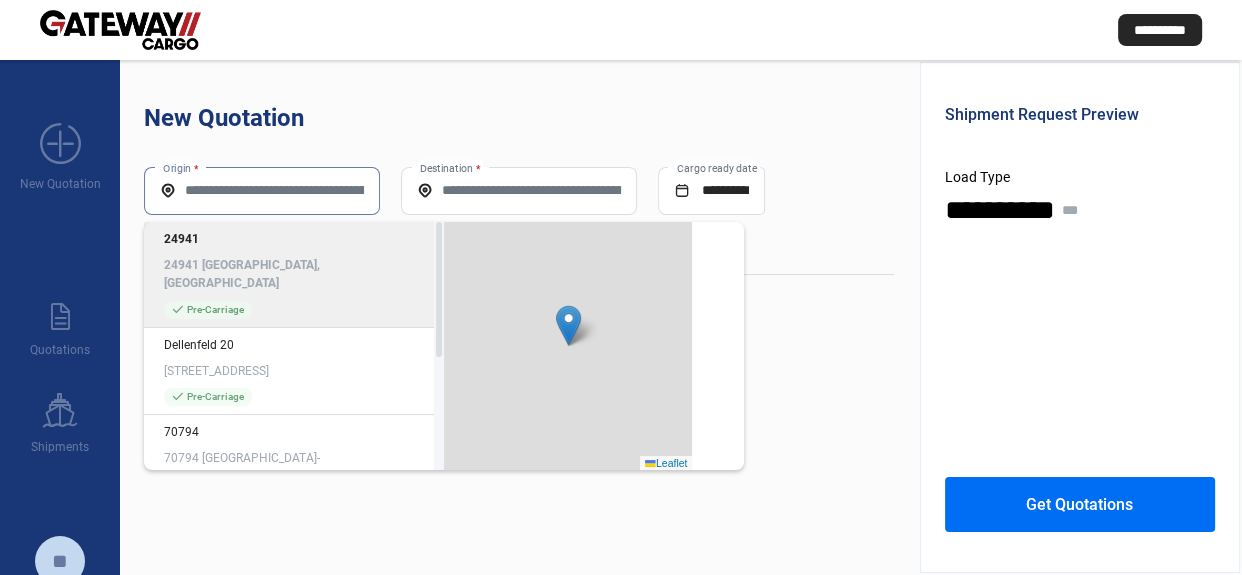 paste on "**********" 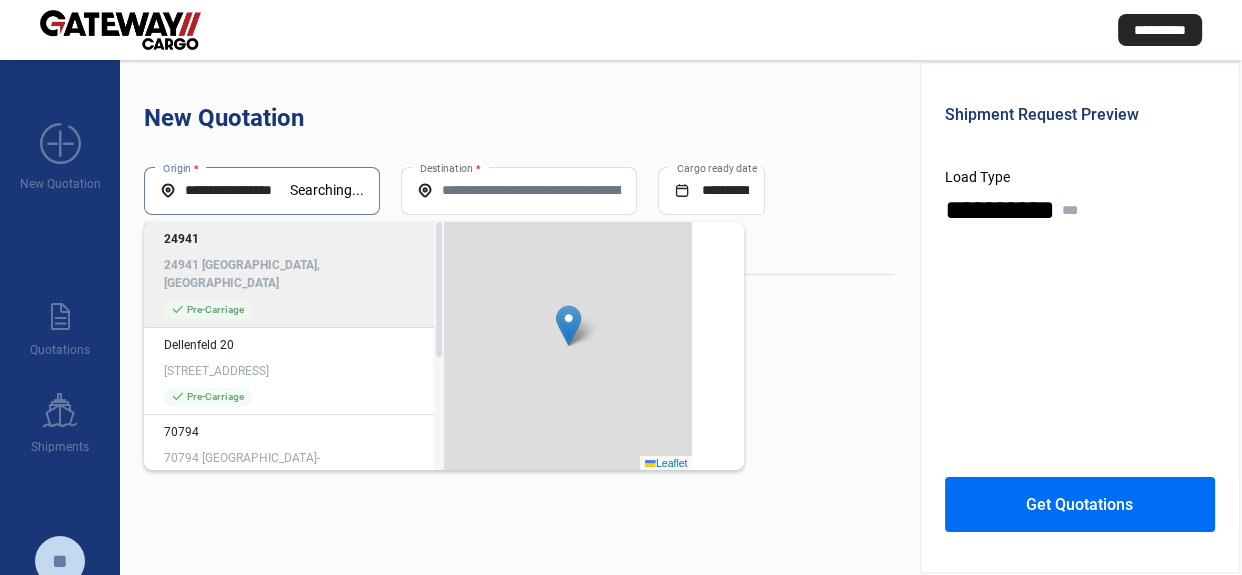 click on "Destination *" at bounding box center (519, 190) 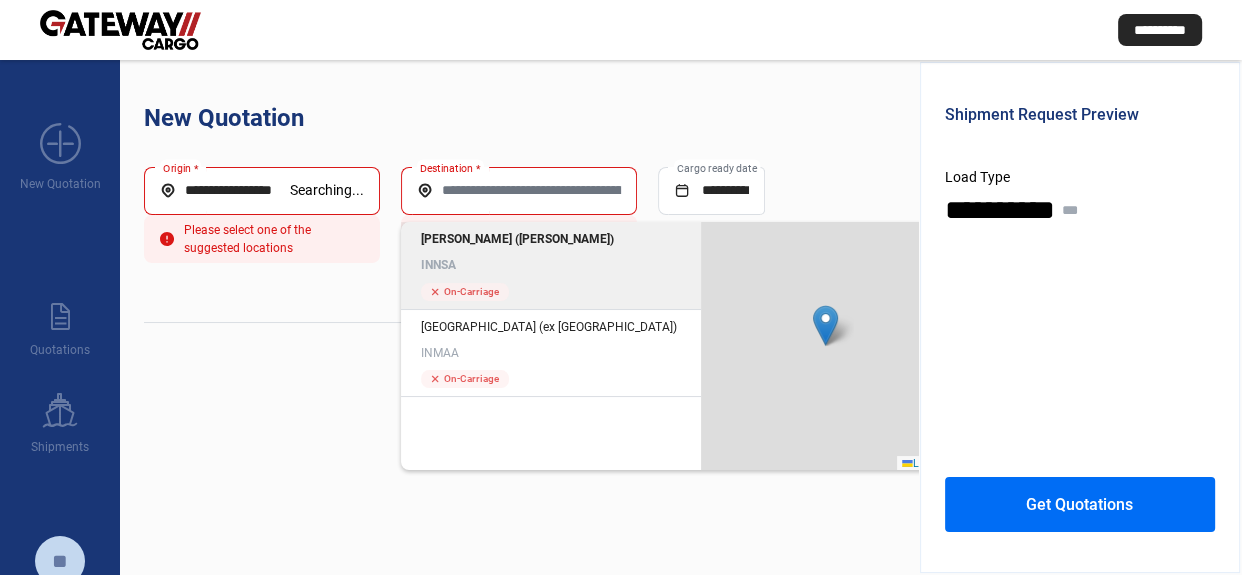 click on "Jawaharlal Nehru (Nhava Sheva) INNSA" 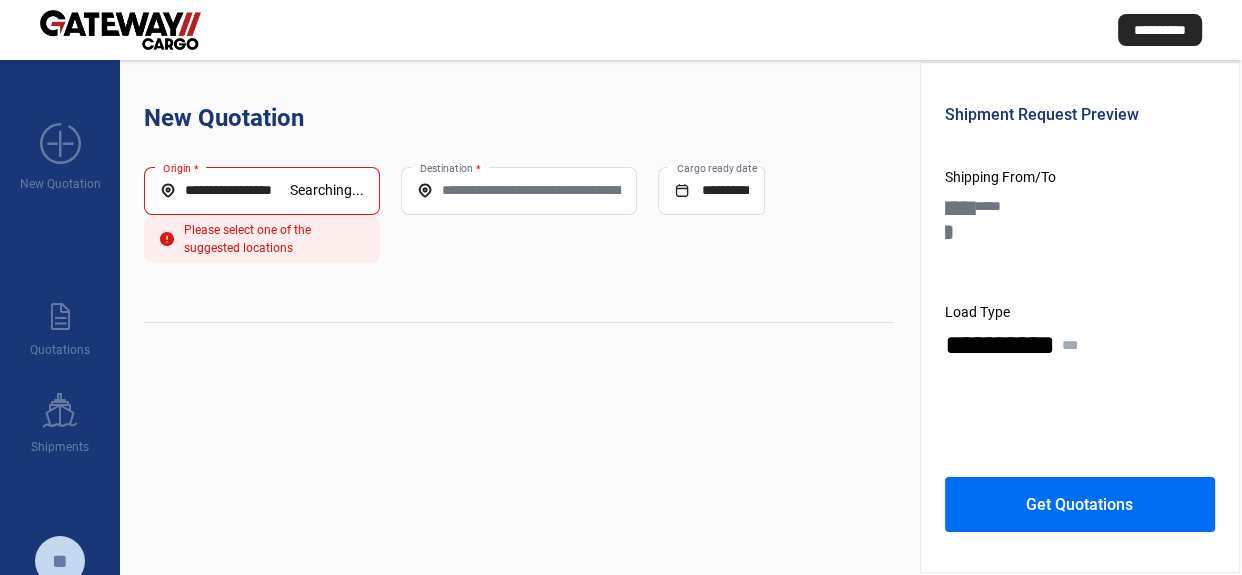 click on "**********" at bounding box center [225, 190] 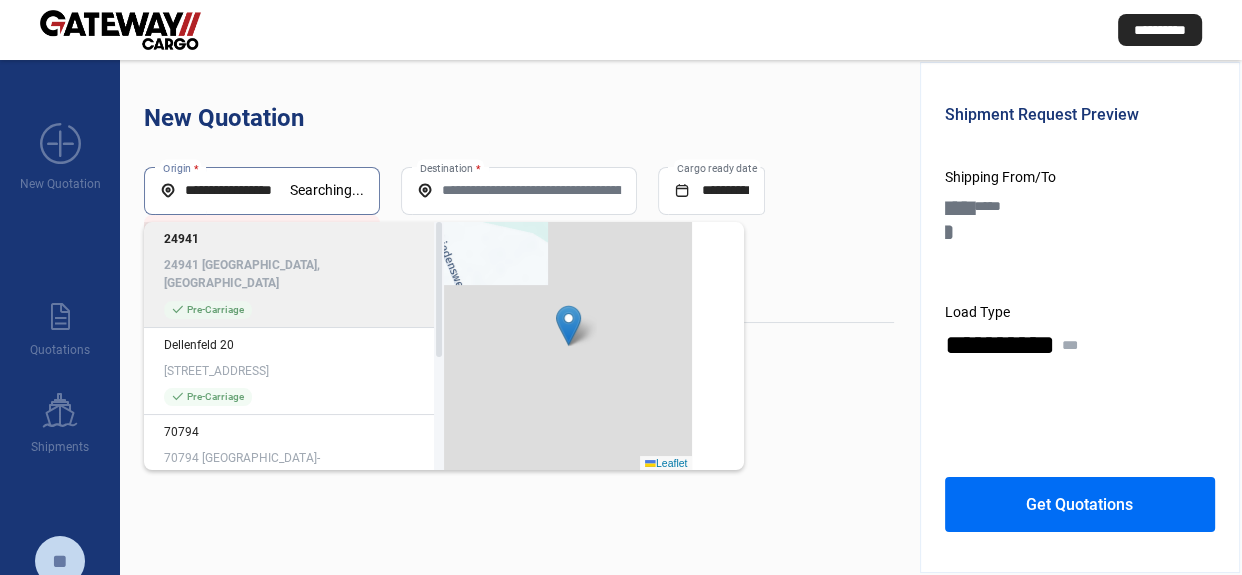 click on "**********" at bounding box center [225, 190] 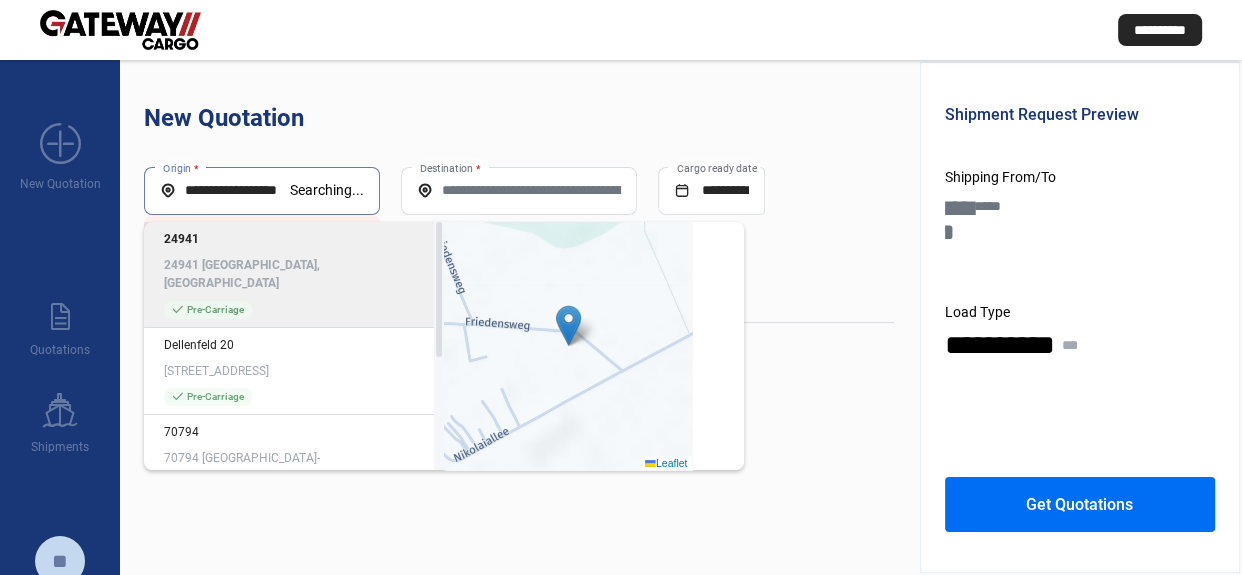 scroll, scrollTop: 0, scrollLeft: 19, axis: horizontal 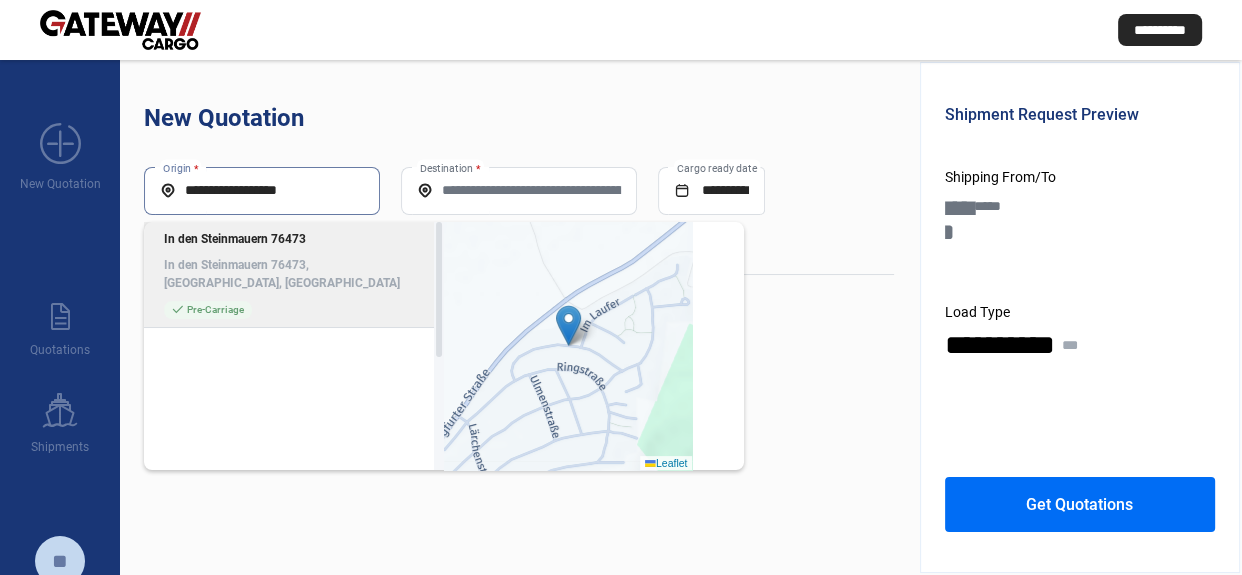 type on "**********" 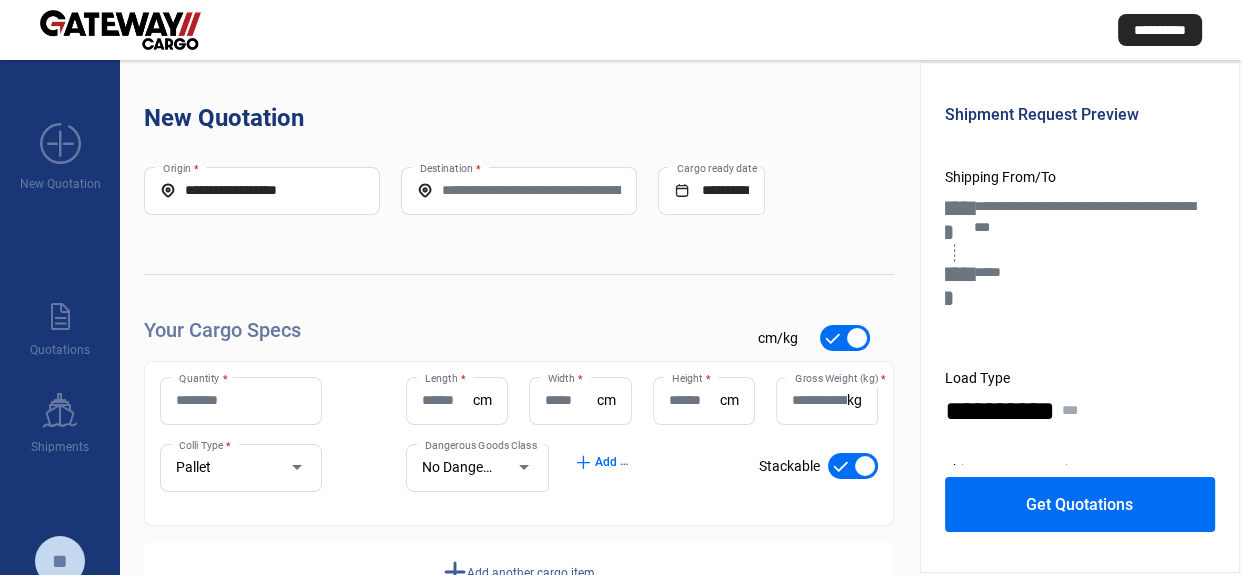click on "Quantity *" at bounding box center [241, 400] 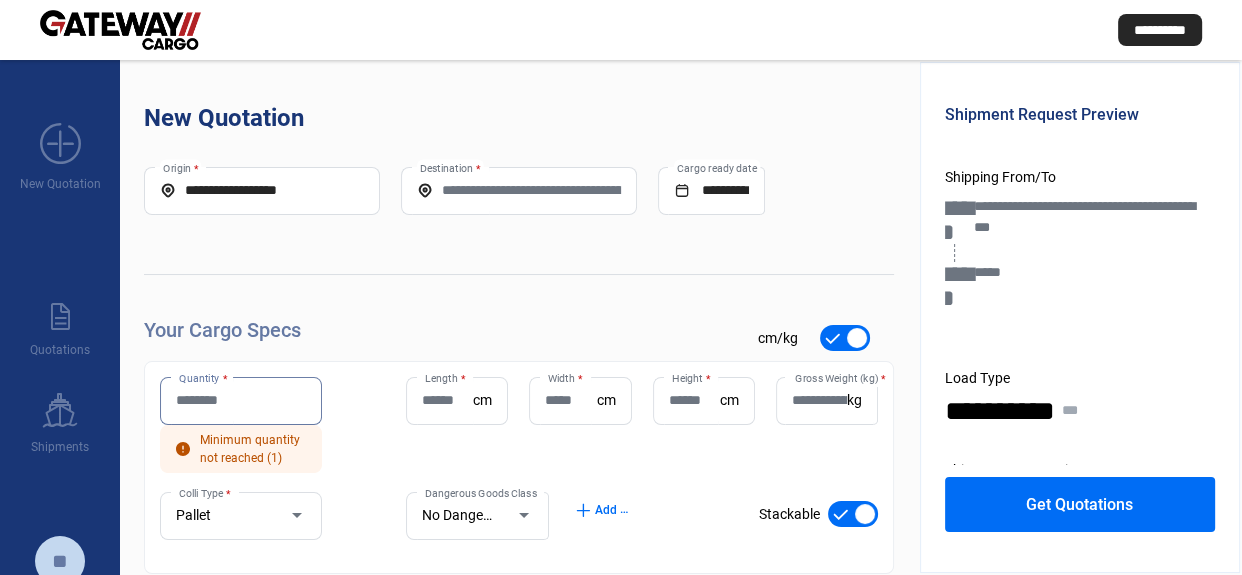 click on "Quantity *" at bounding box center (241, 400) 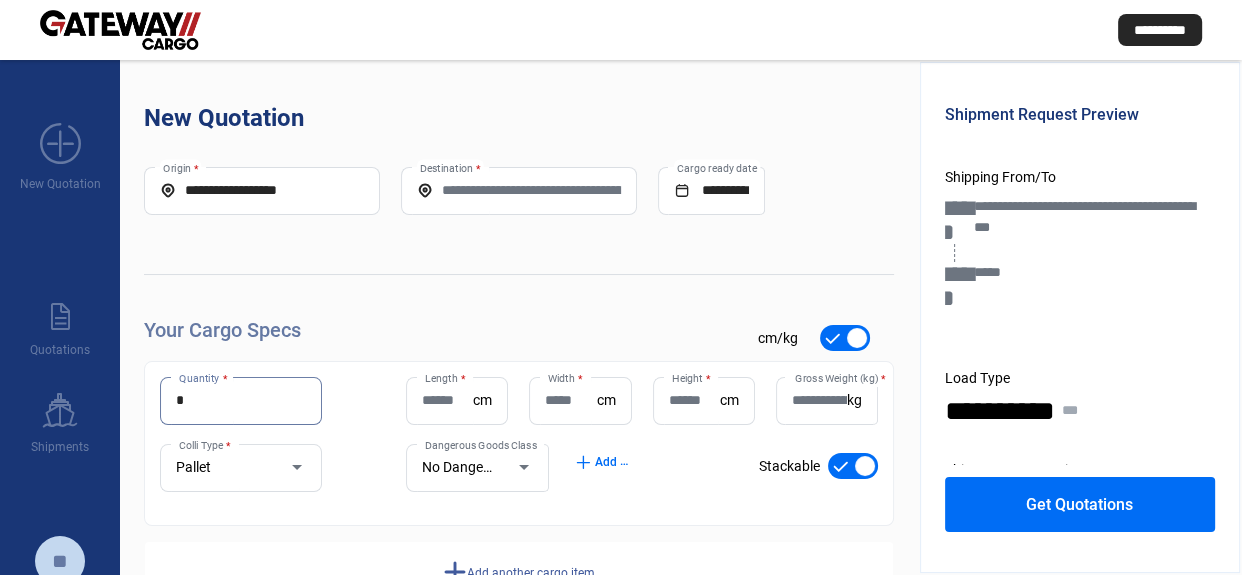 type on "*" 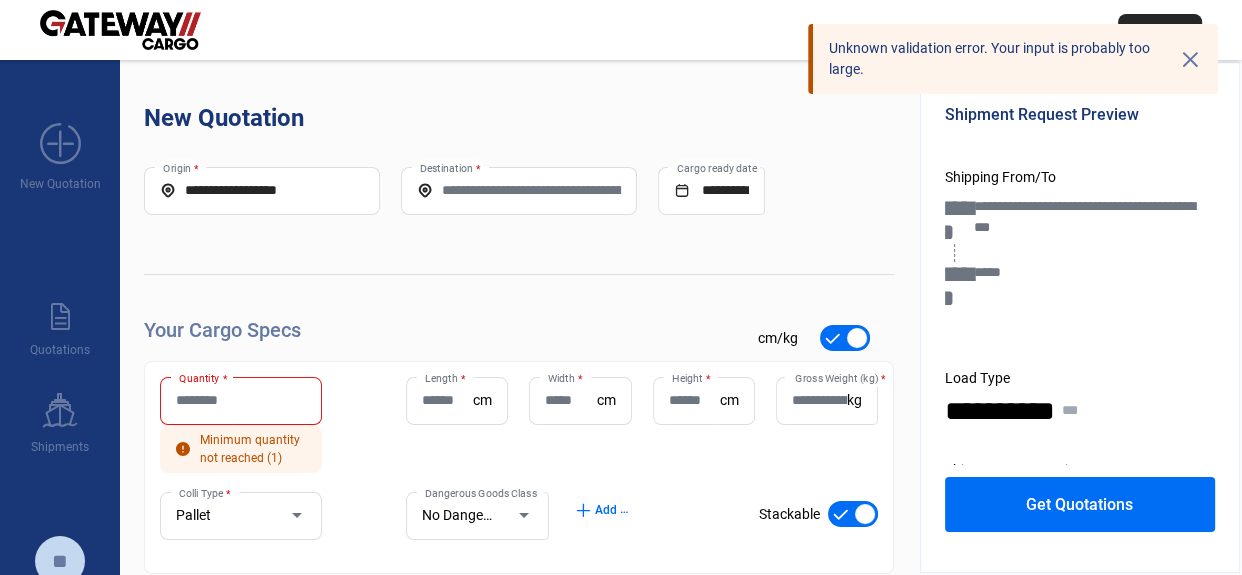 click on "Quantity *" 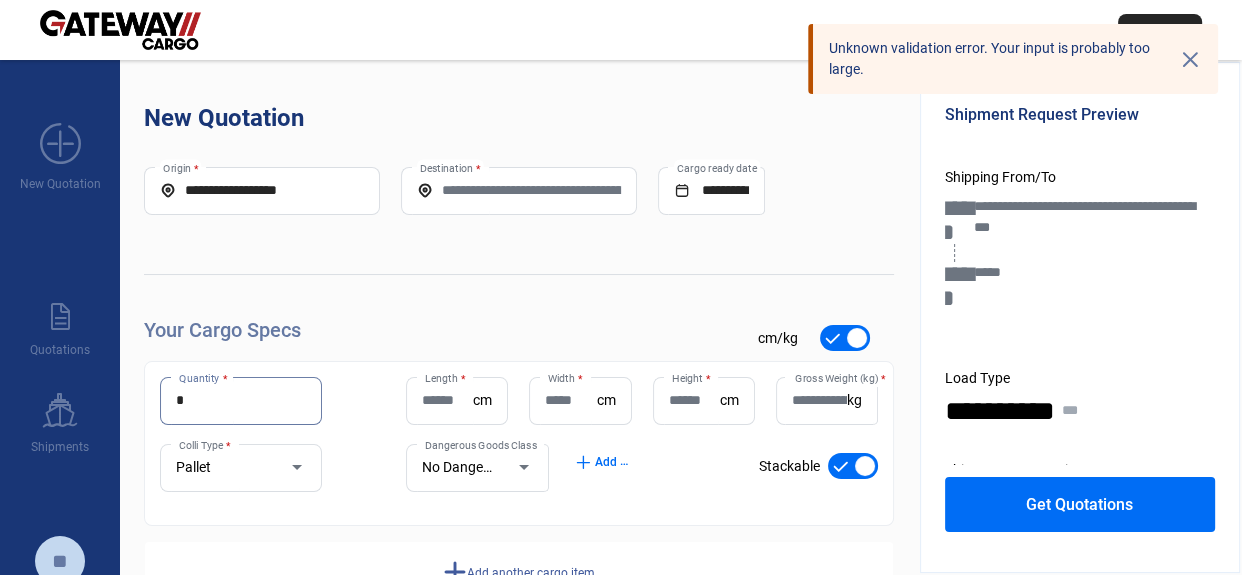 type on "*" 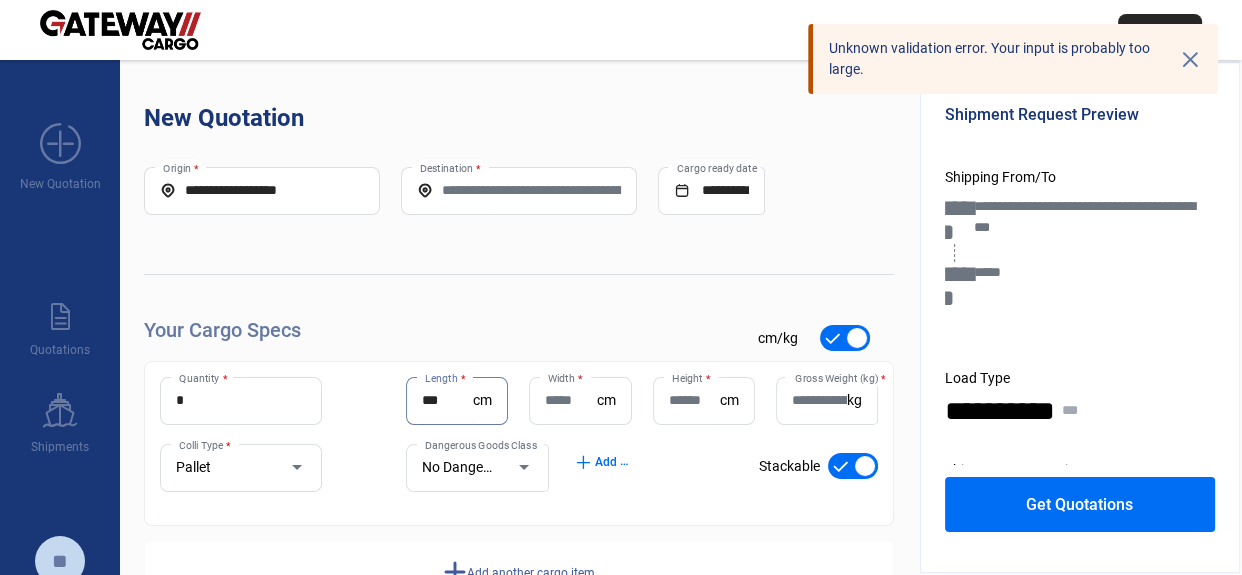 type on "***" 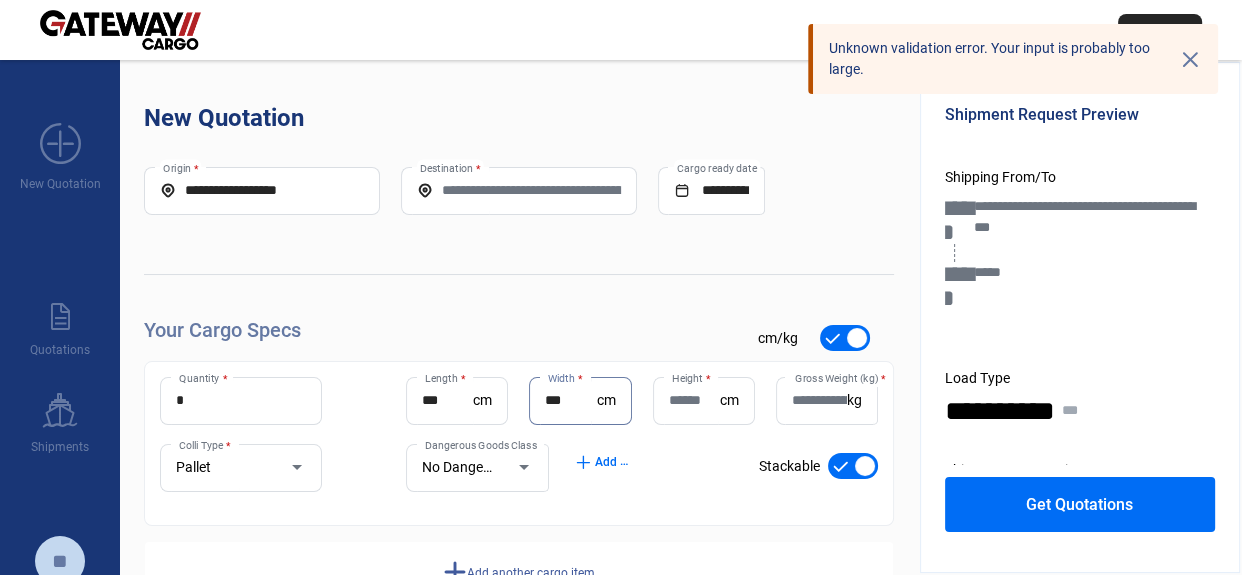 type on "***" 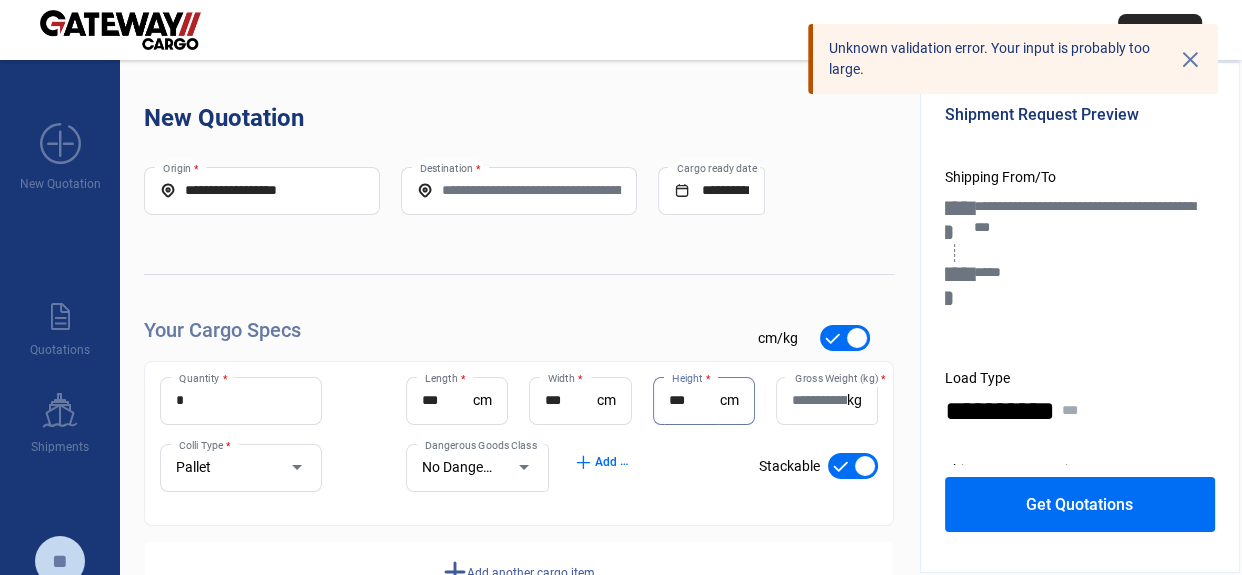 type on "***" 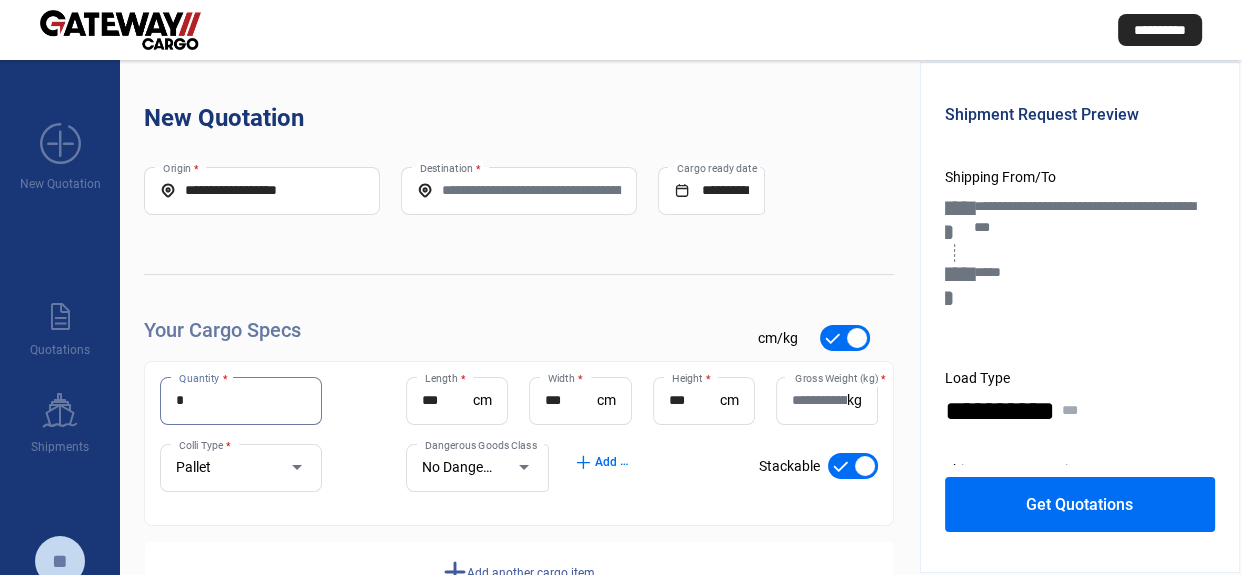 click on "*" at bounding box center [241, 400] 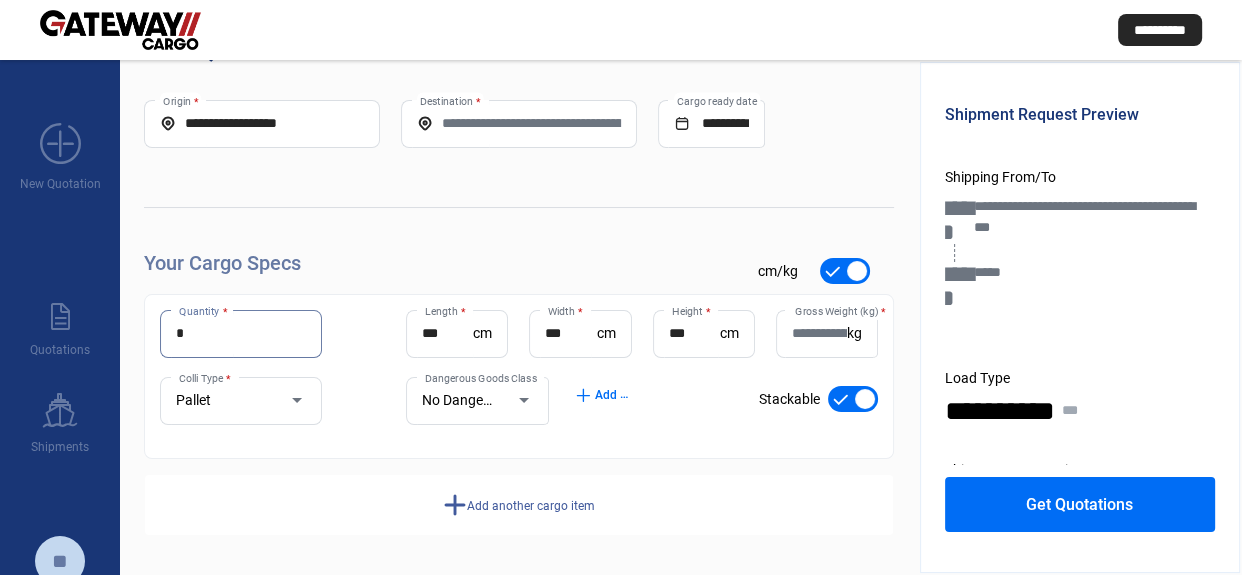 type on "*" 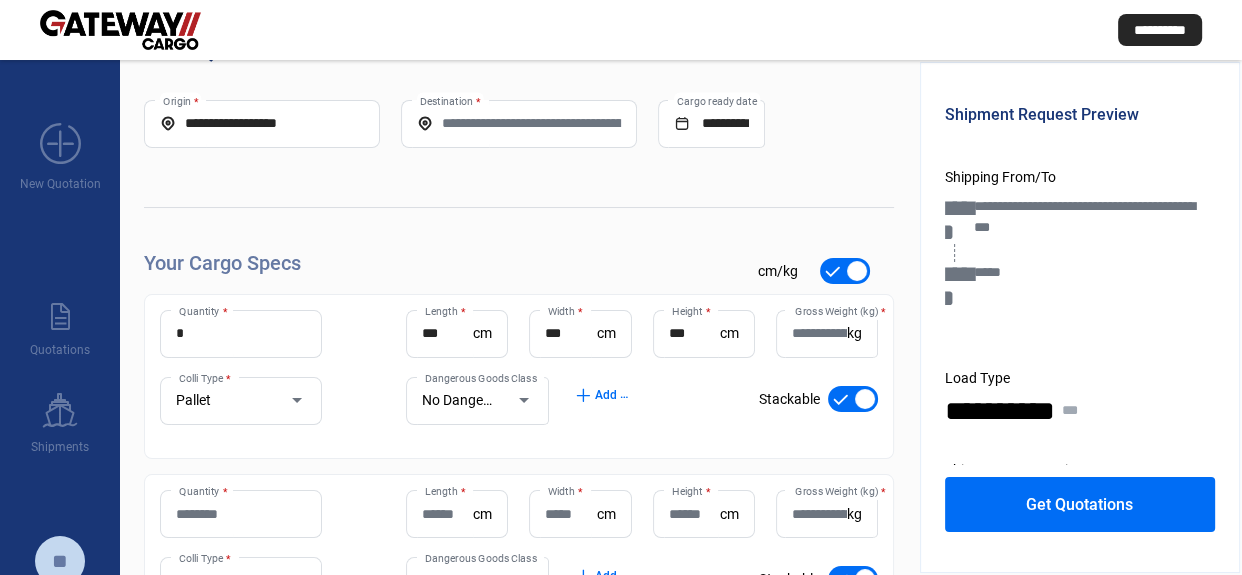 click on "Quantity *" at bounding box center (241, 514) 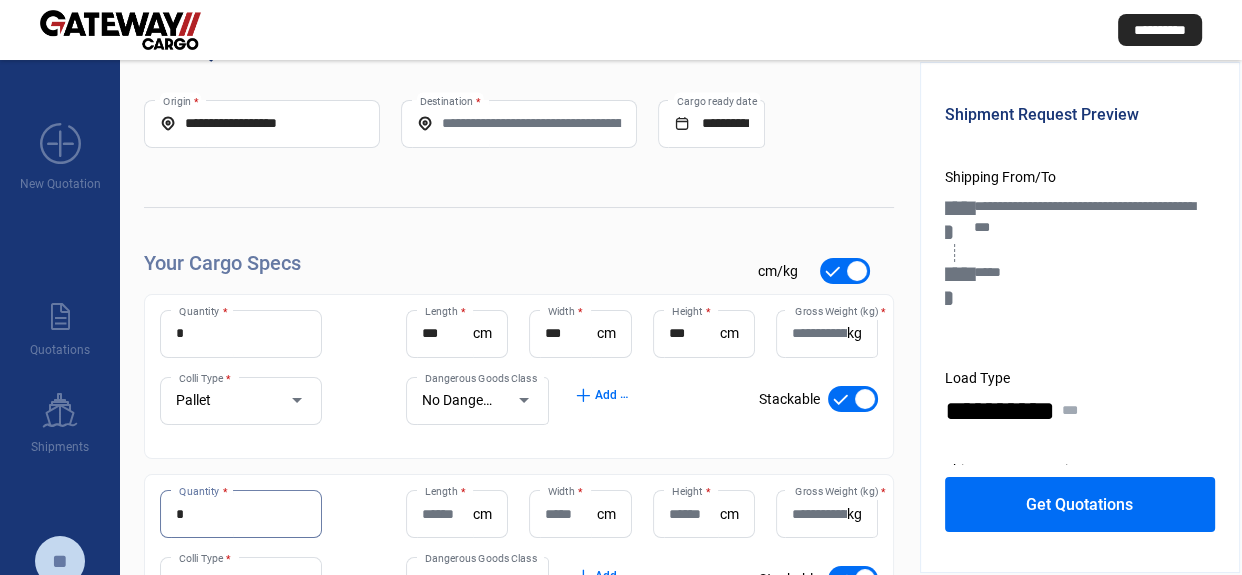 type on "*" 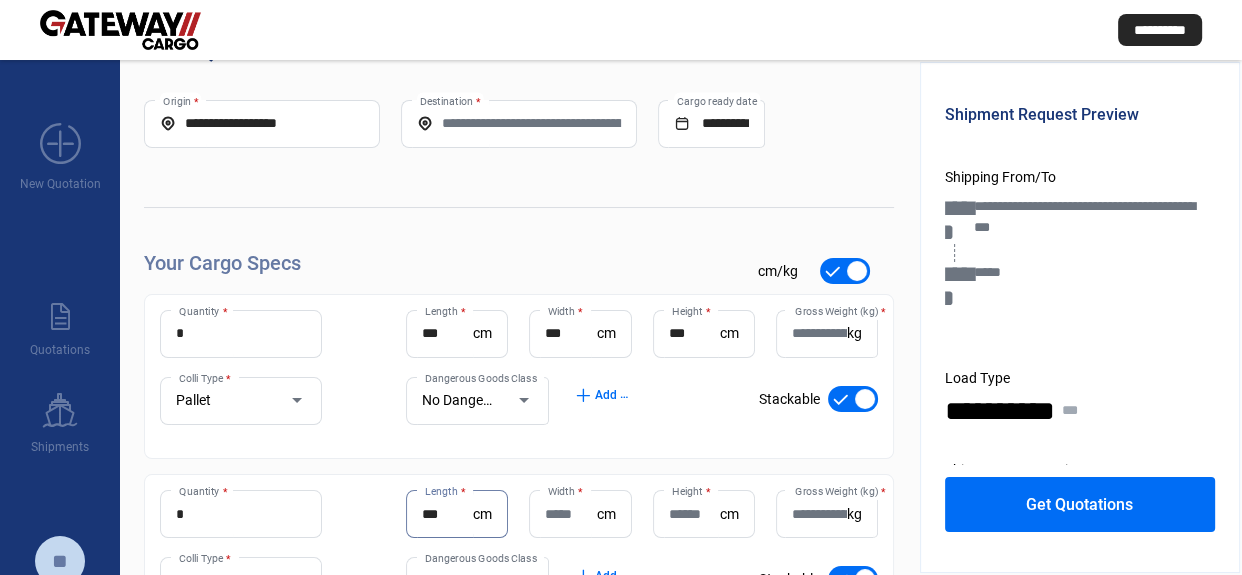type on "***" 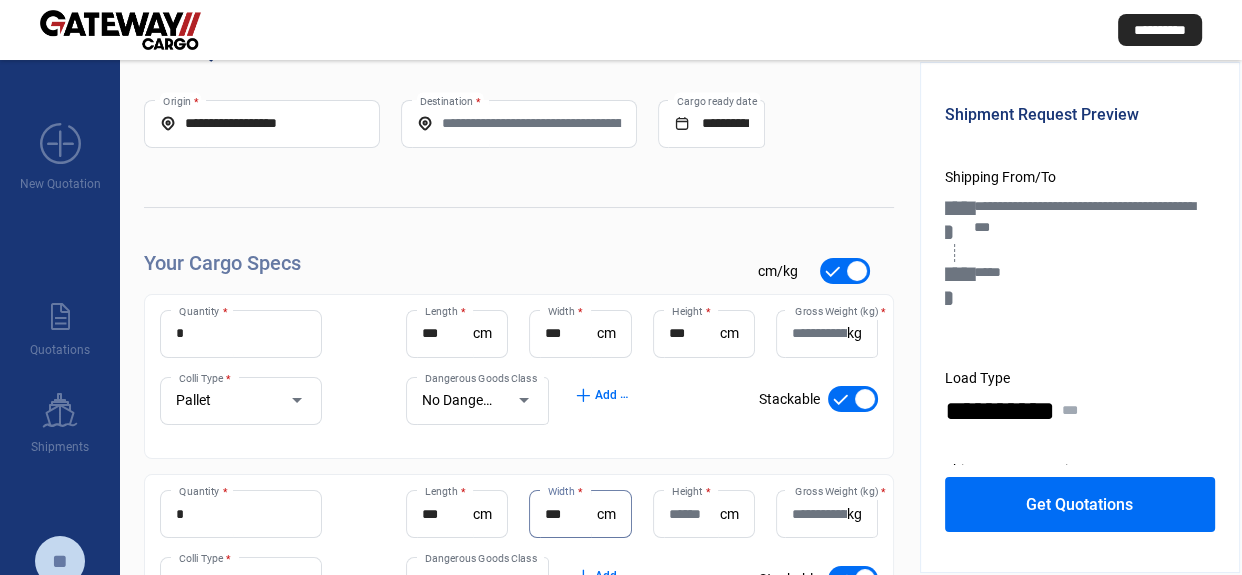 type on "***" 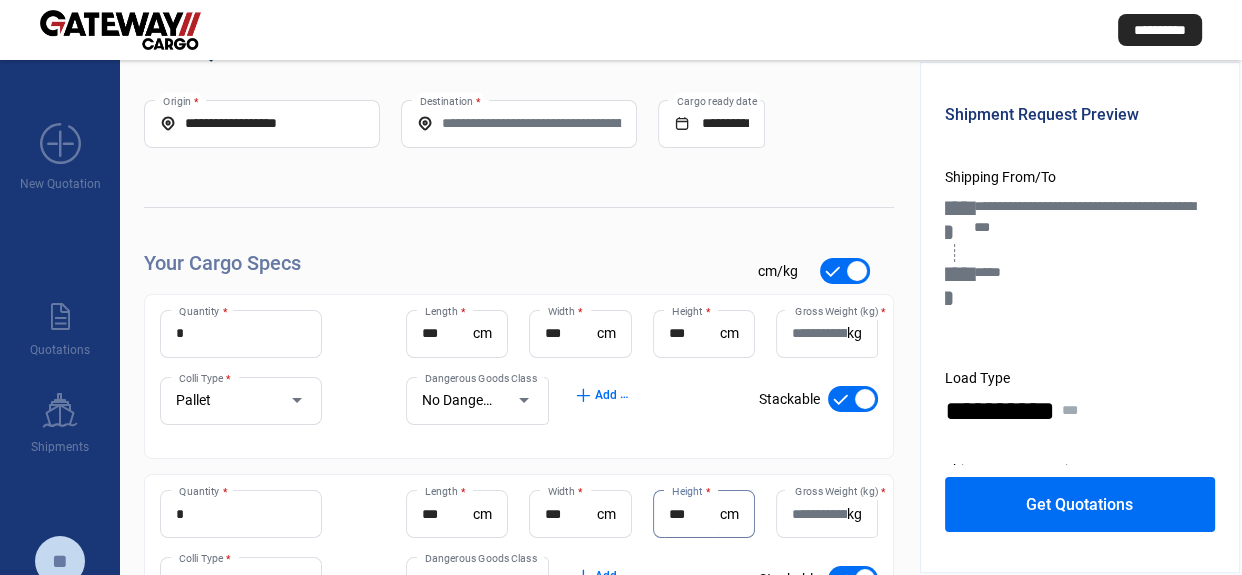 type on "***" 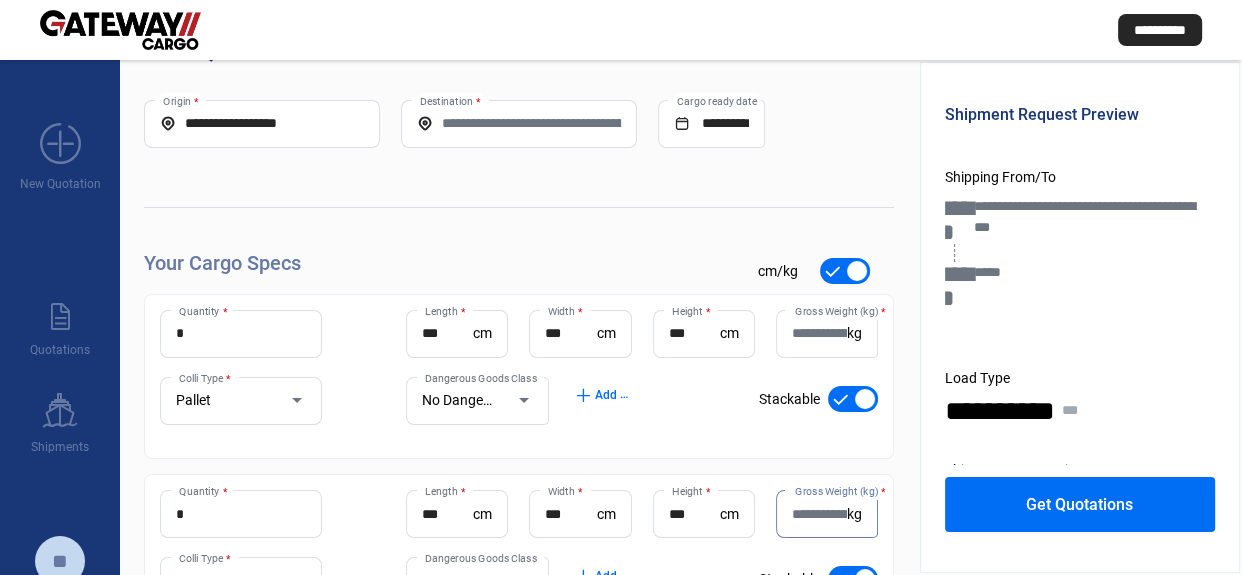 click on "Gross Weight (kg)  *" at bounding box center (819, 333) 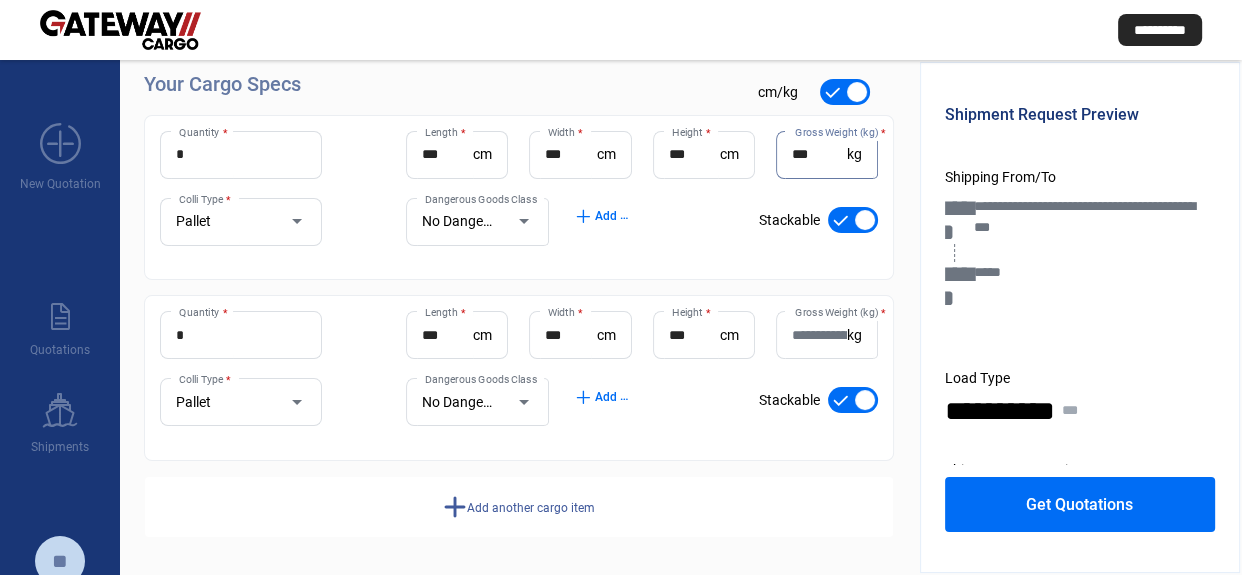 scroll, scrollTop: 248, scrollLeft: 0, axis: vertical 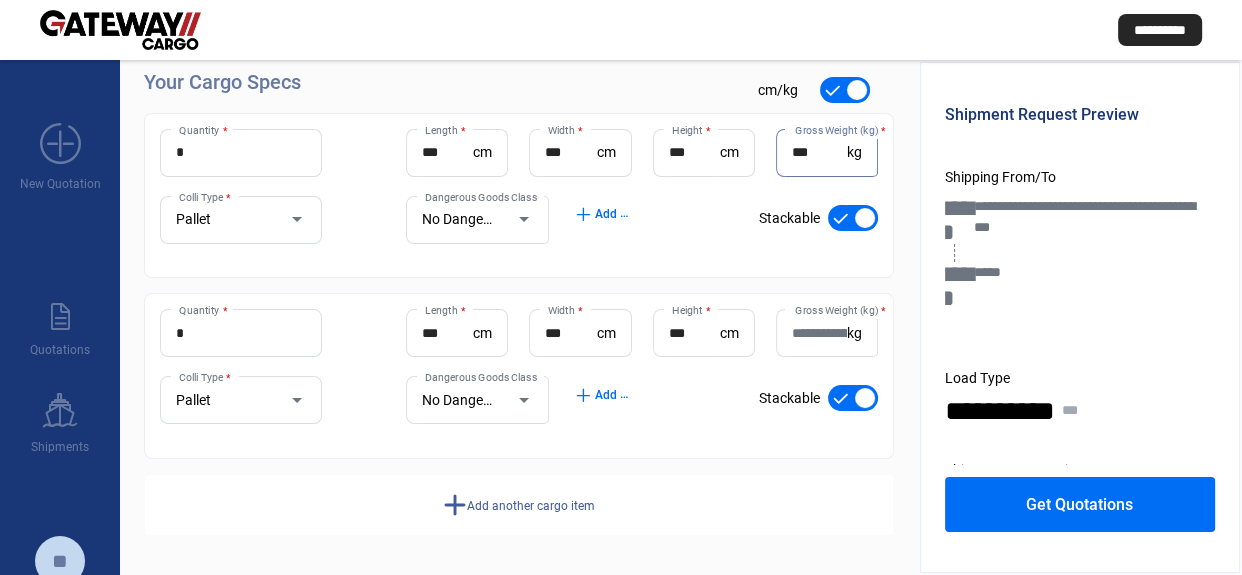 type on "***" 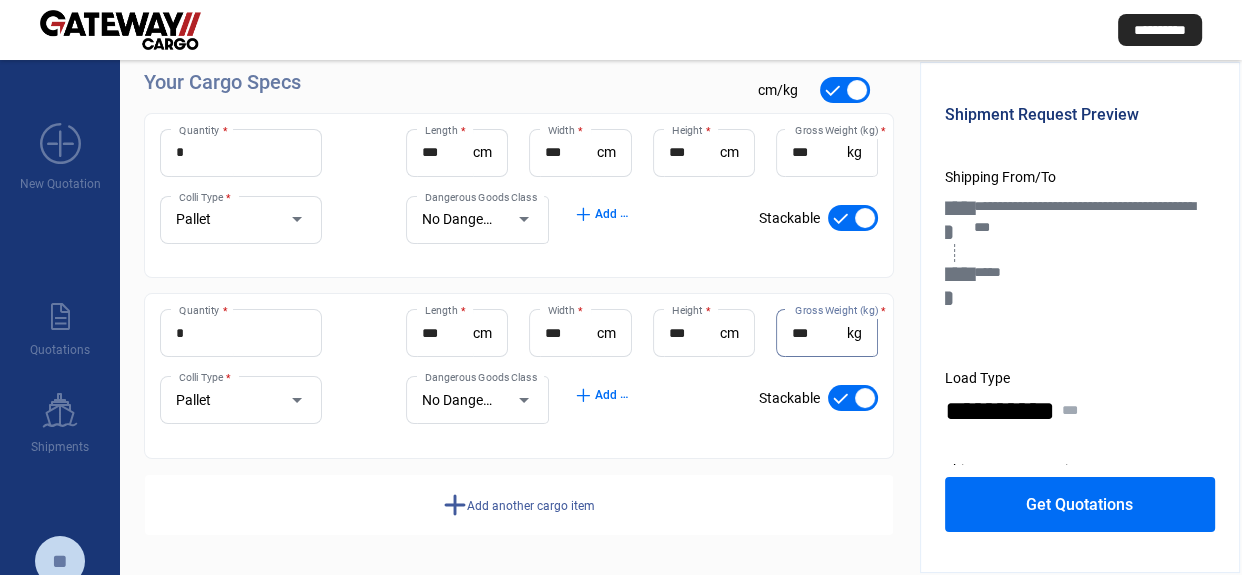 type on "***" 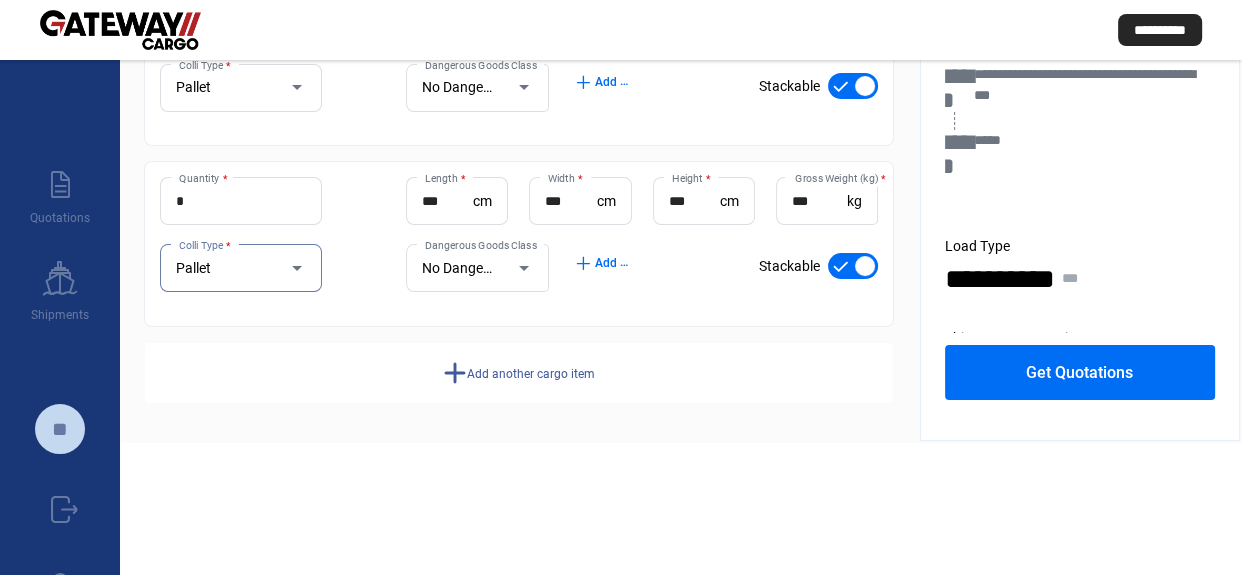 scroll, scrollTop: 240, scrollLeft: 0, axis: vertical 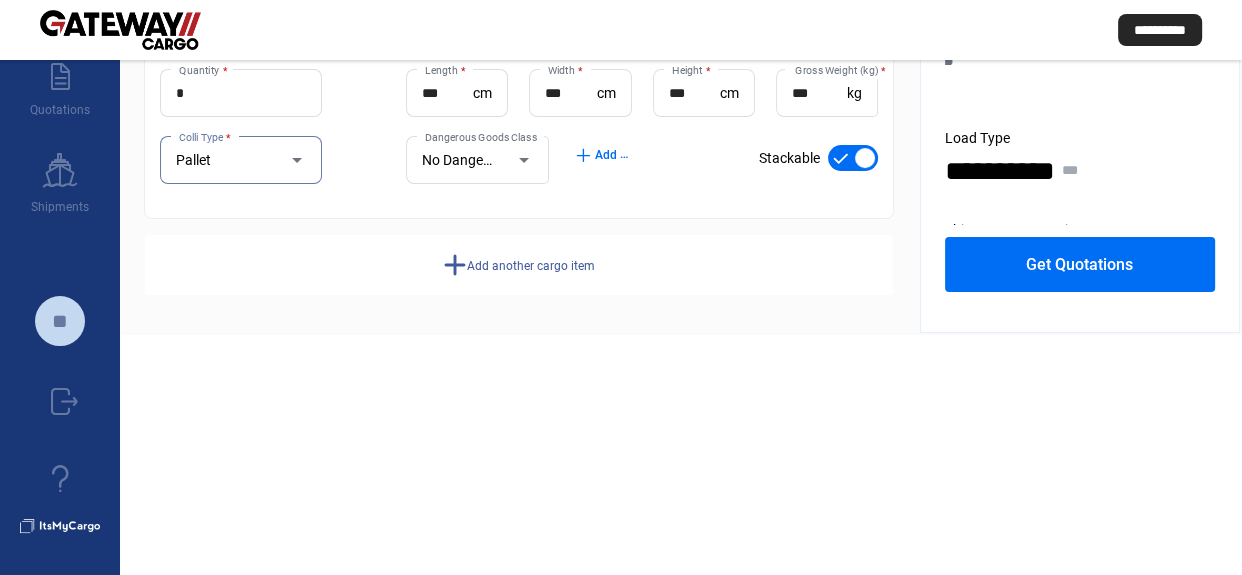 click on "Get Quotations" 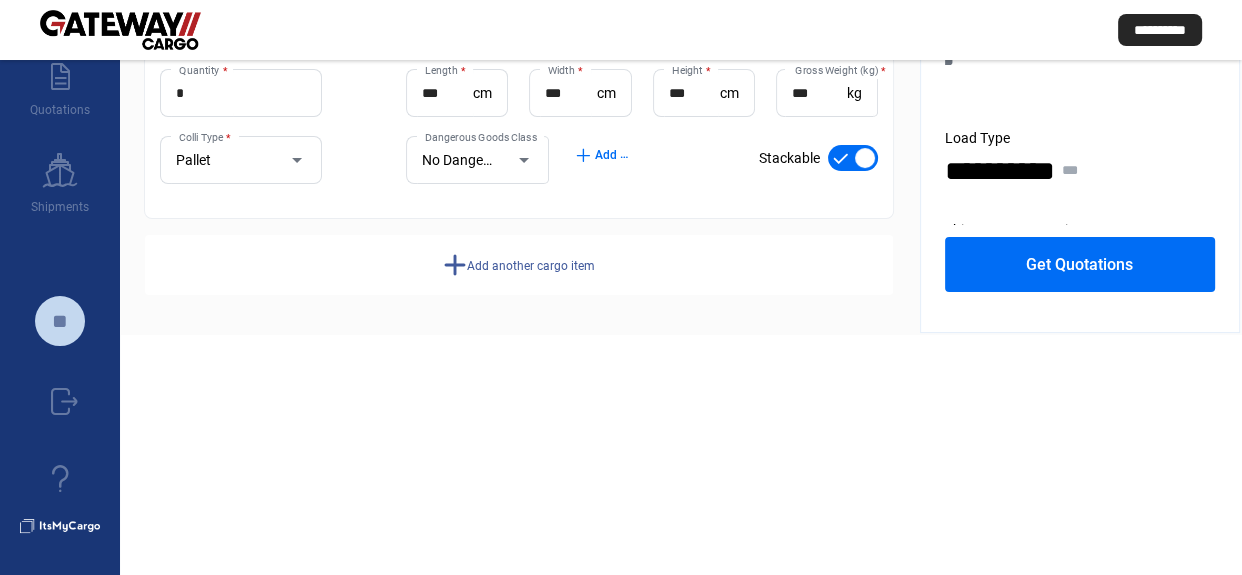 type 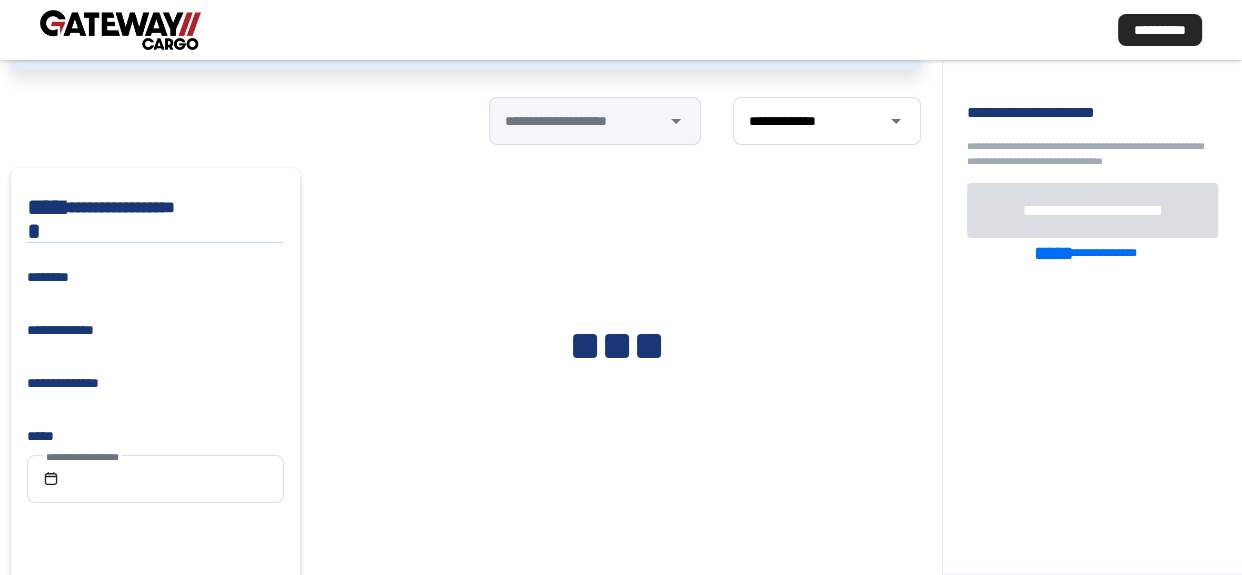 scroll, scrollTop: 60, scrollLeft: 0, axis: vertical 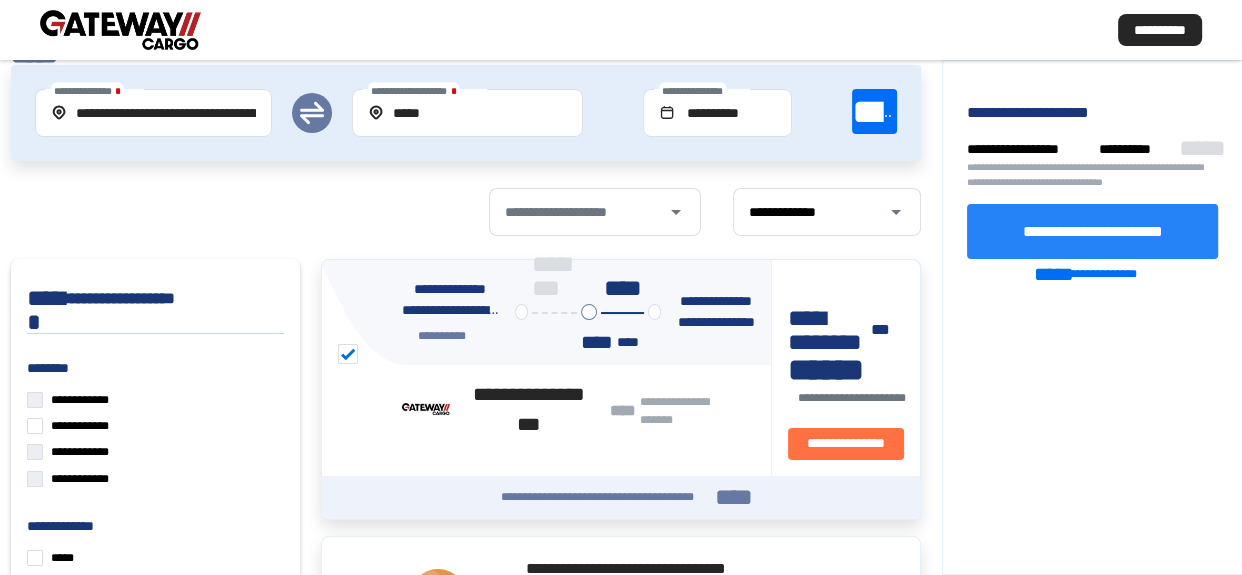 click on "**********" 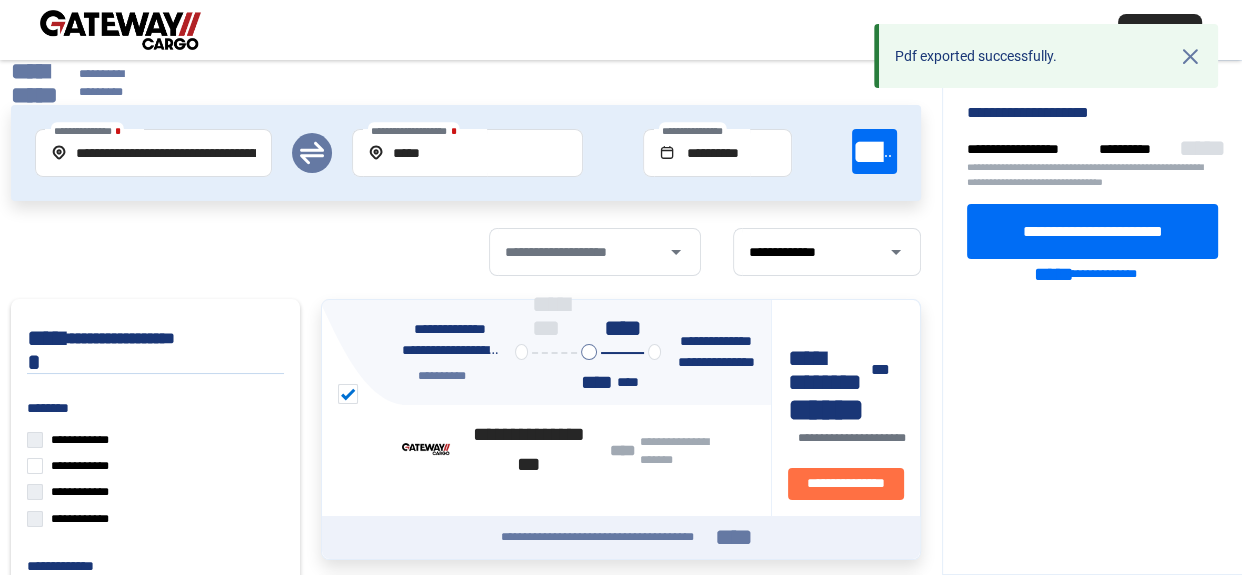 scroll, scrollTop: 0, scrollLeft: 0, axis: both 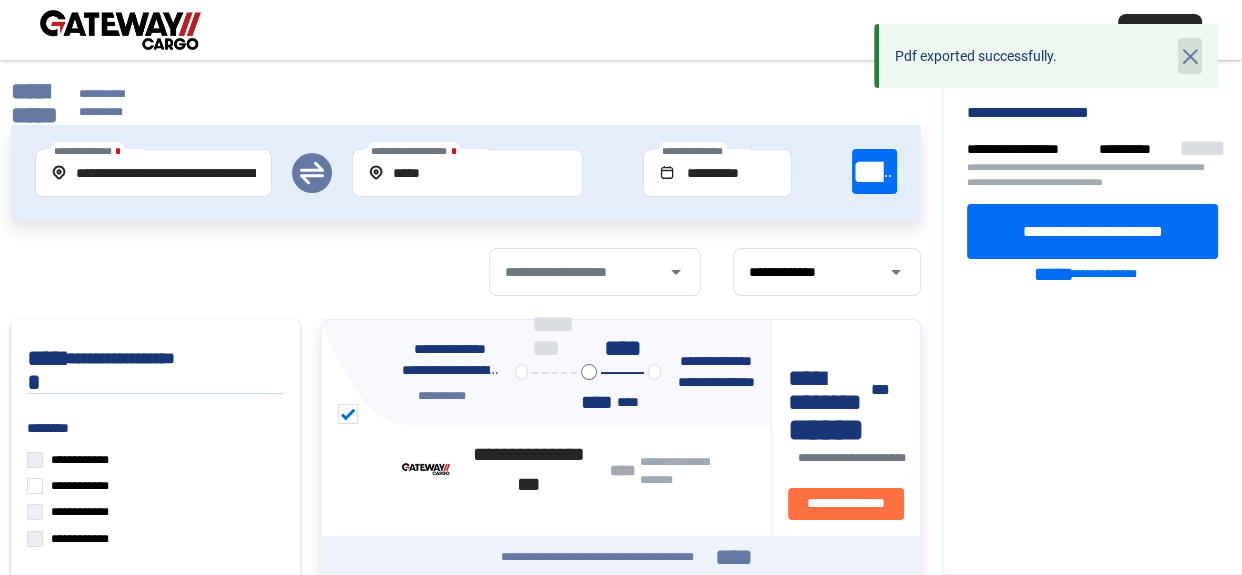 click on "cross" at bounding box center [1190, 56] 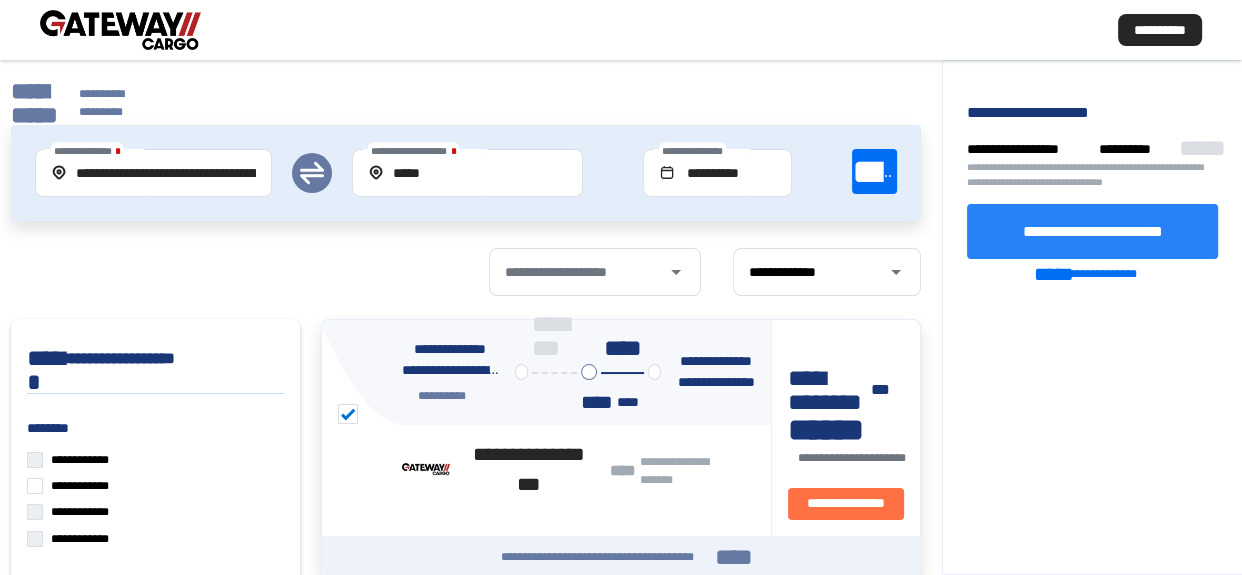 click on "**********" 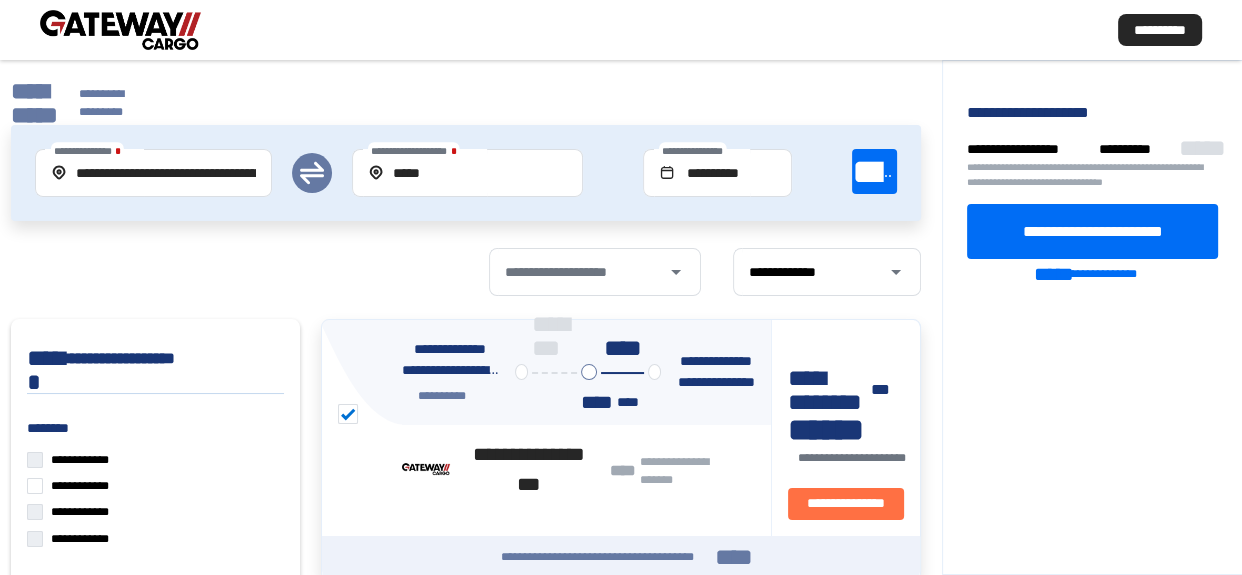 click on "**********" 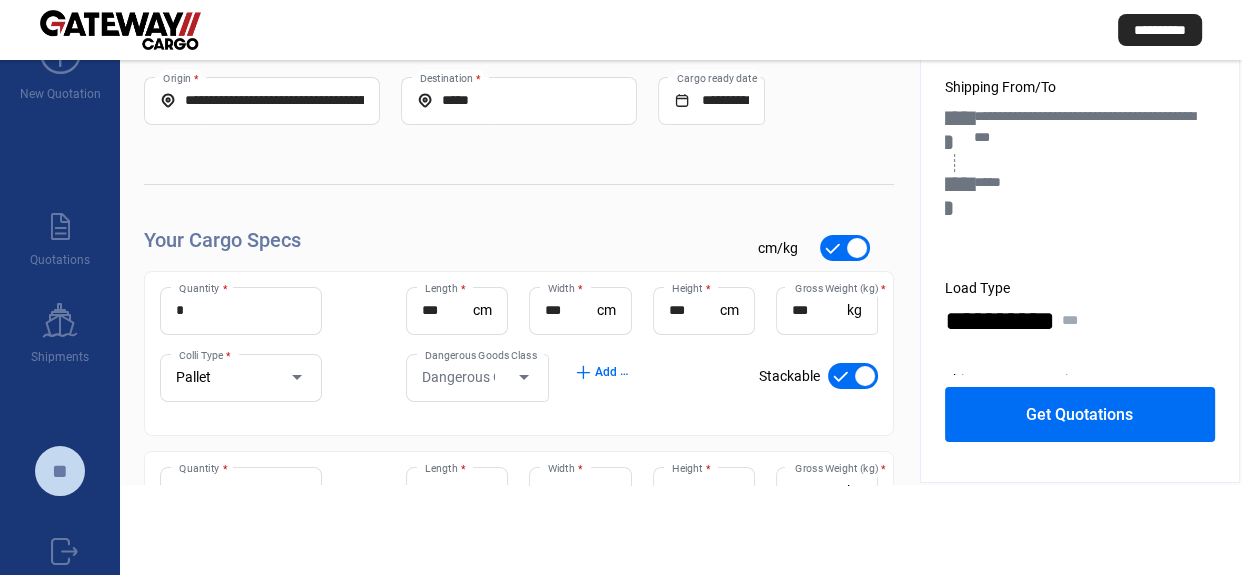 scroll, scrollTop: 0, scrollLeft: 0, axis: both 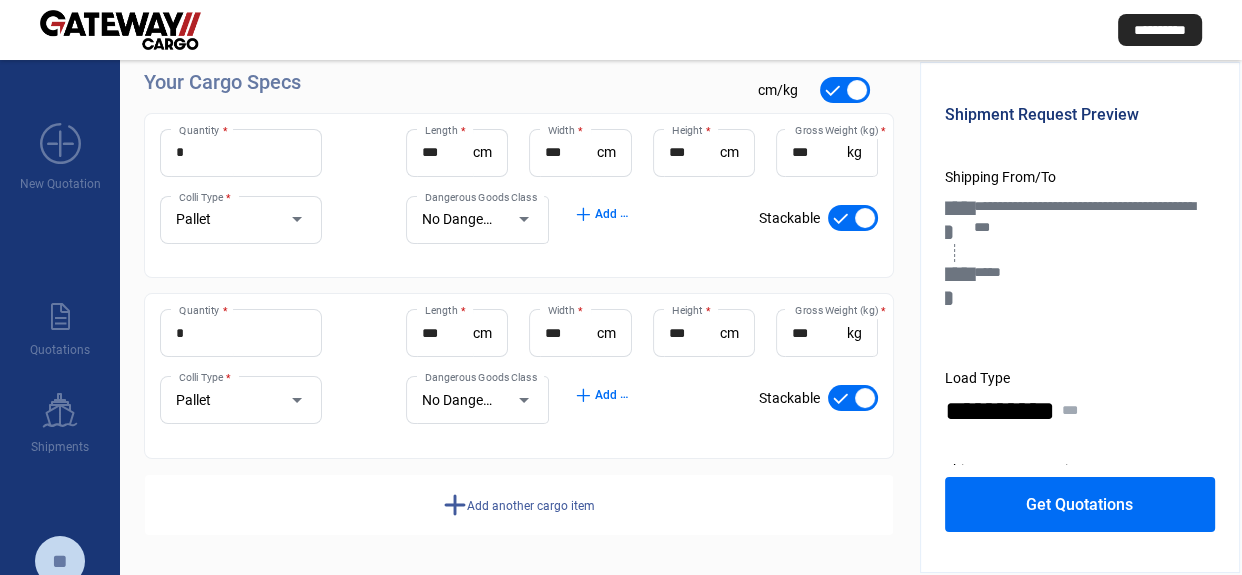 click at bounding box center [853, 218] 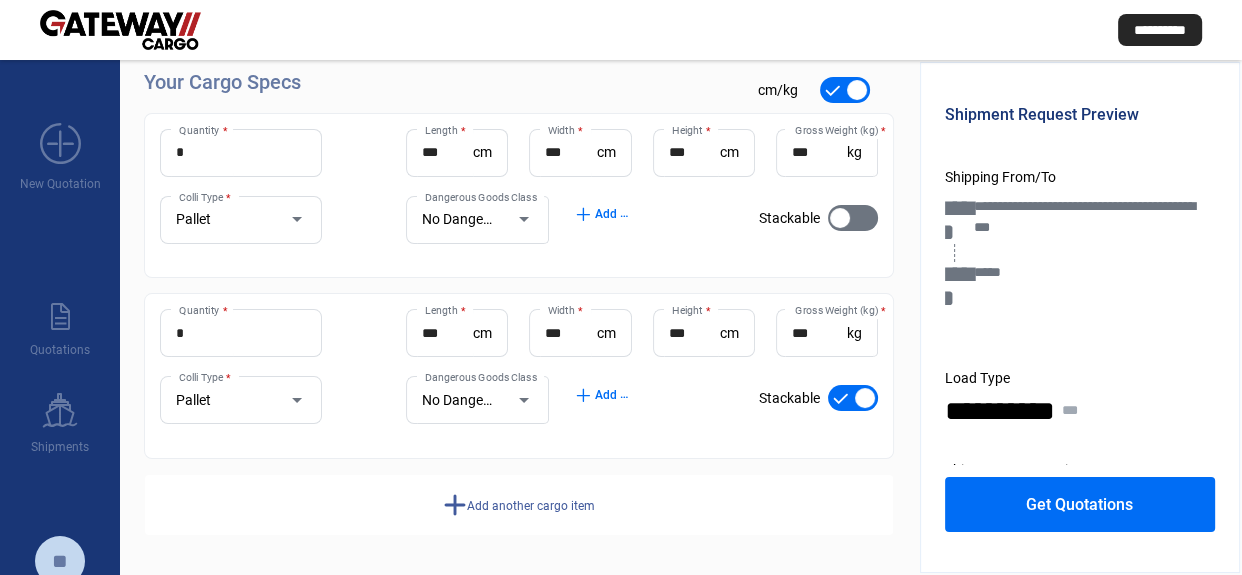 click at bounding box center (853, 398) 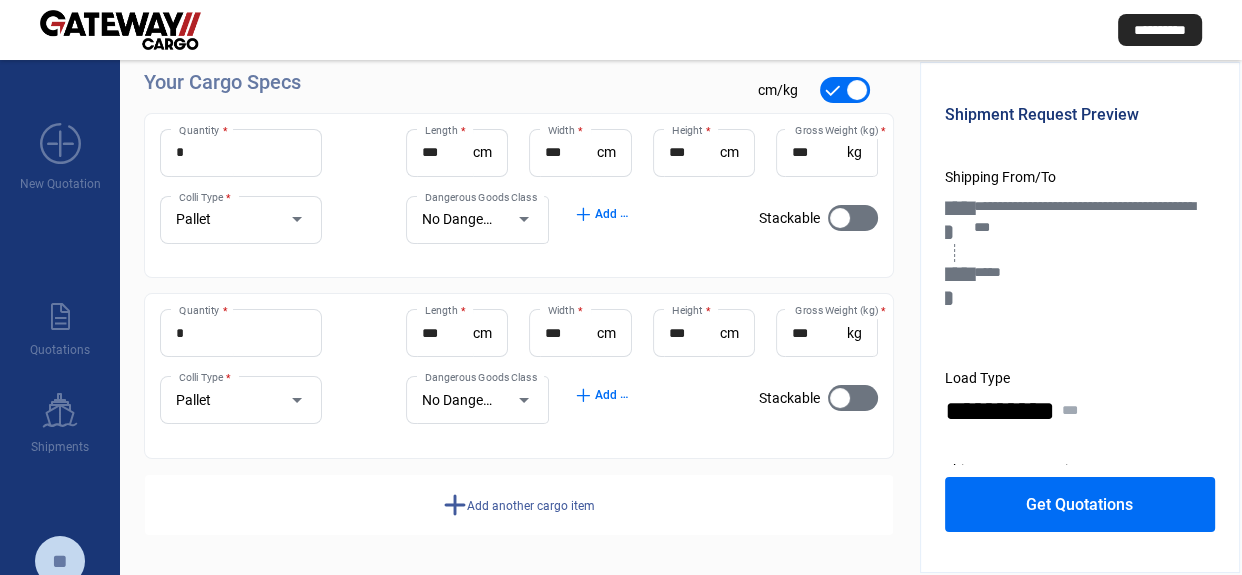 click on "Get Quotations" 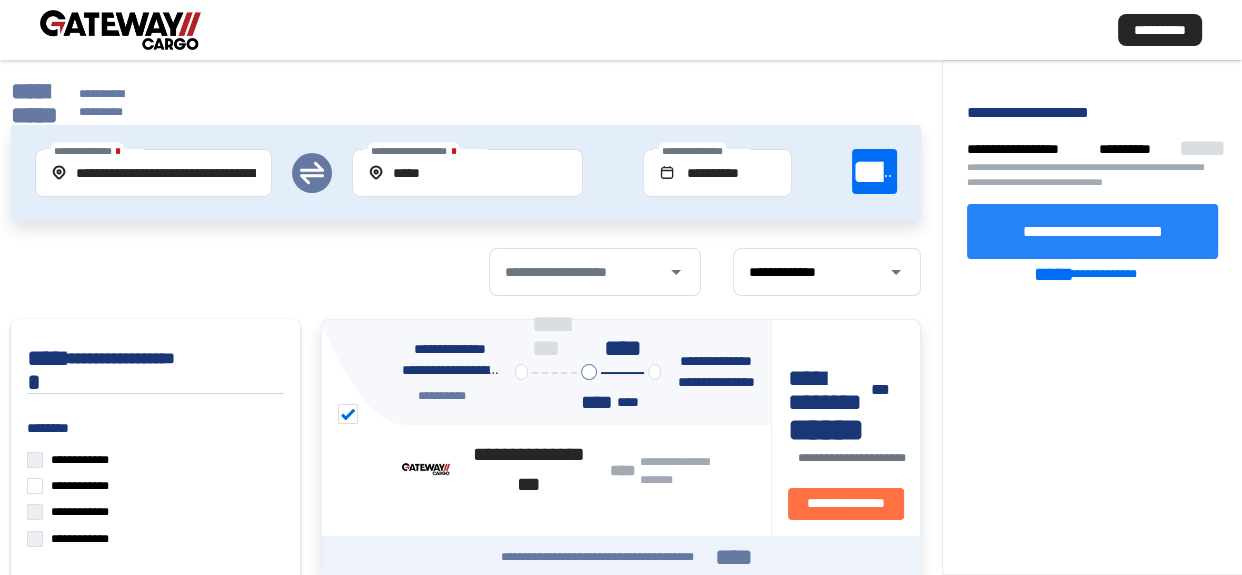 click on "**********" 